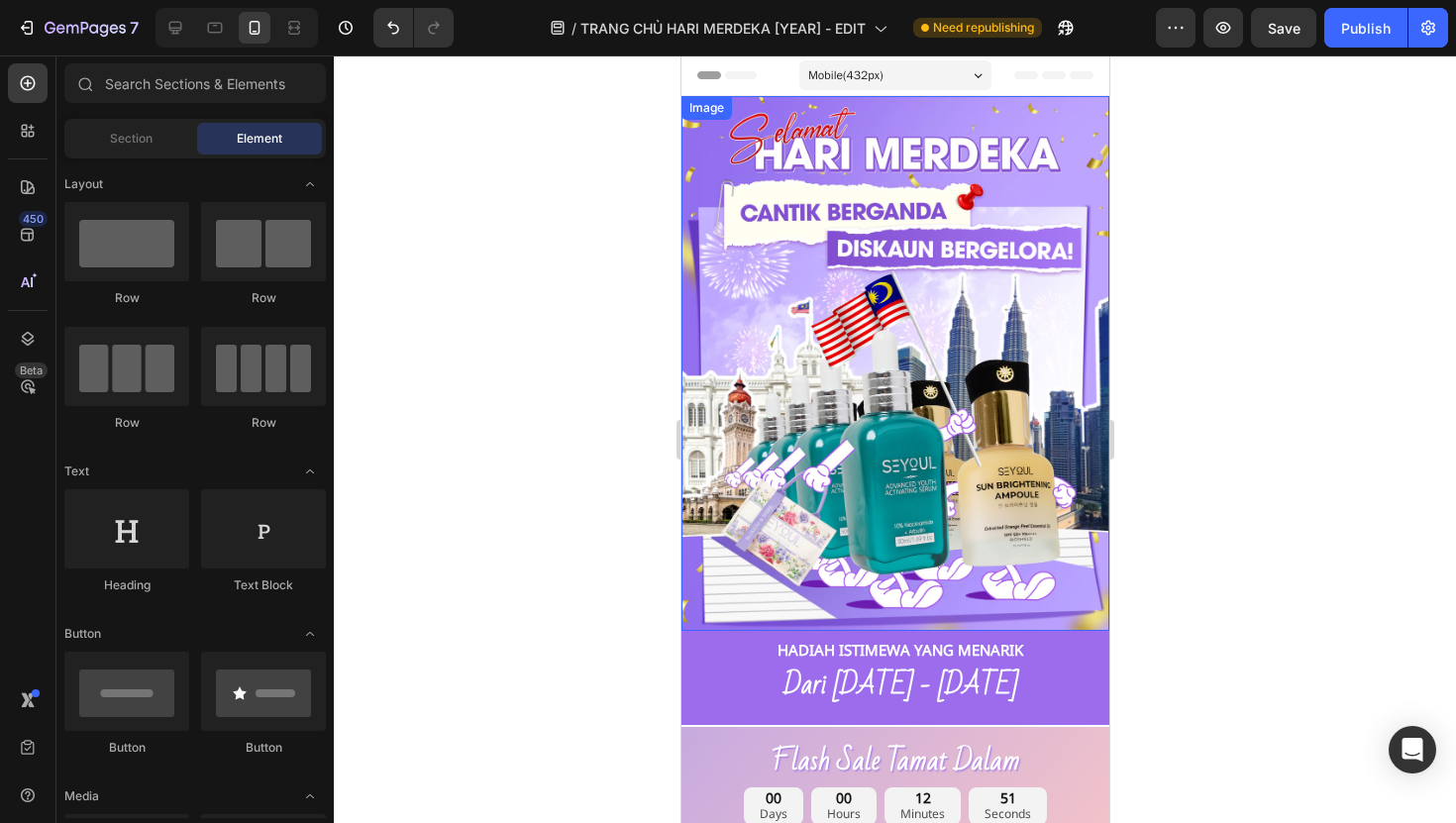 scroll, scrollTop: 0, scrollLeft: 0, axis: both 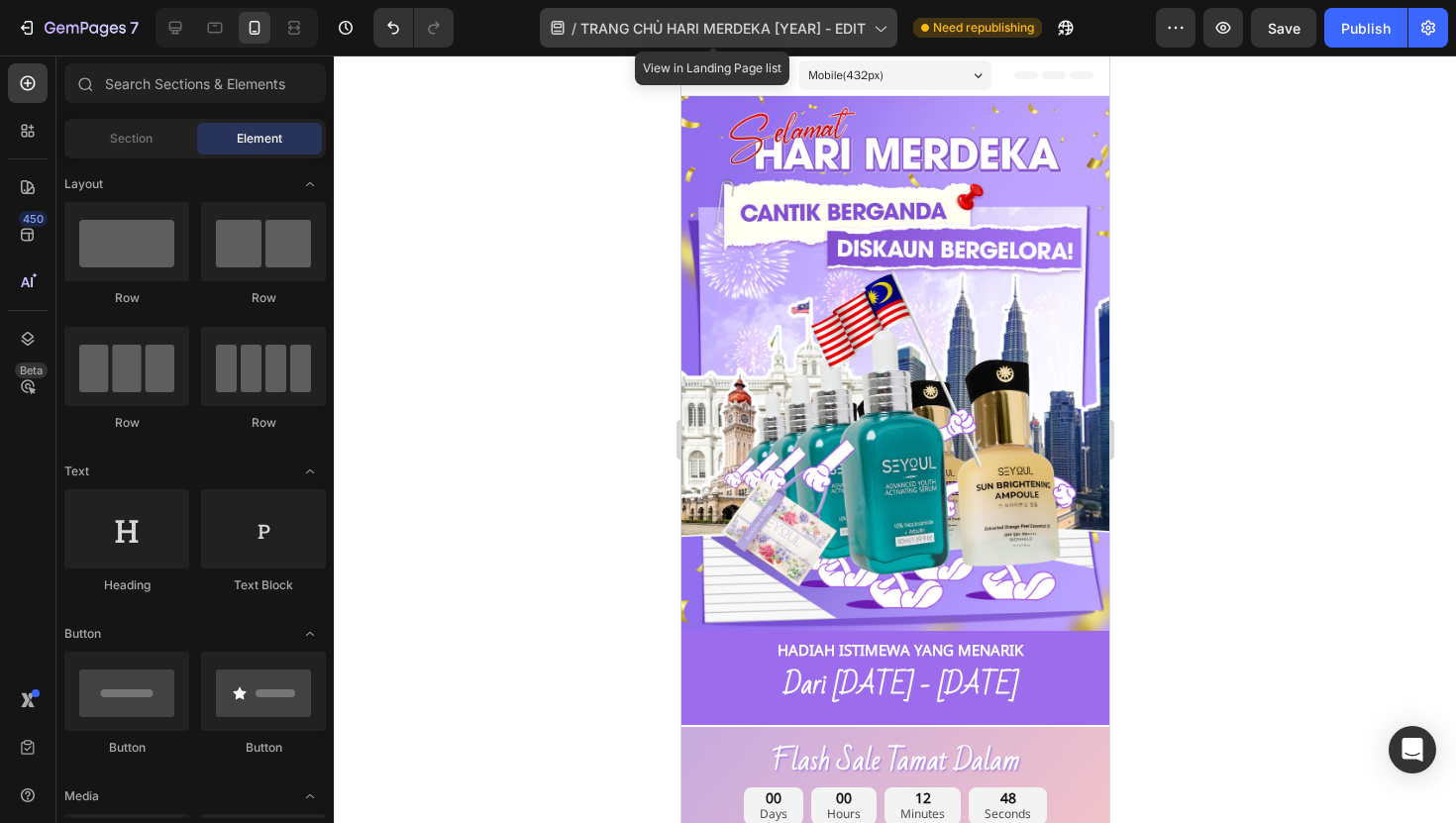 click on "TRANG CHỦ HARI MERDEKA 2025 - EDIT" at bounding box center [723, 28] 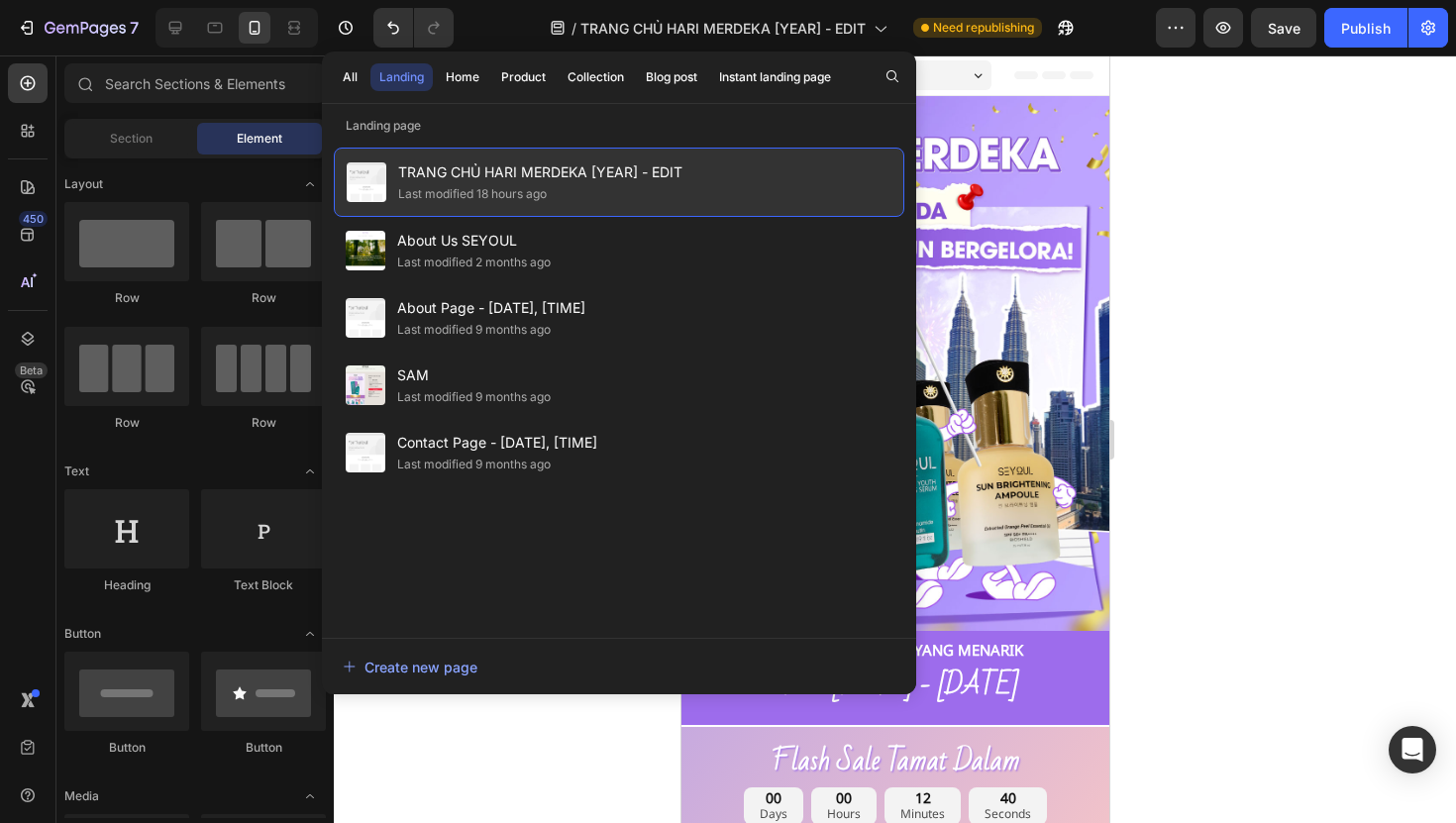 click on "TRANG CHỦ HARI MERDEKA 2025 - EDIT" at bounding box center [540, 172] 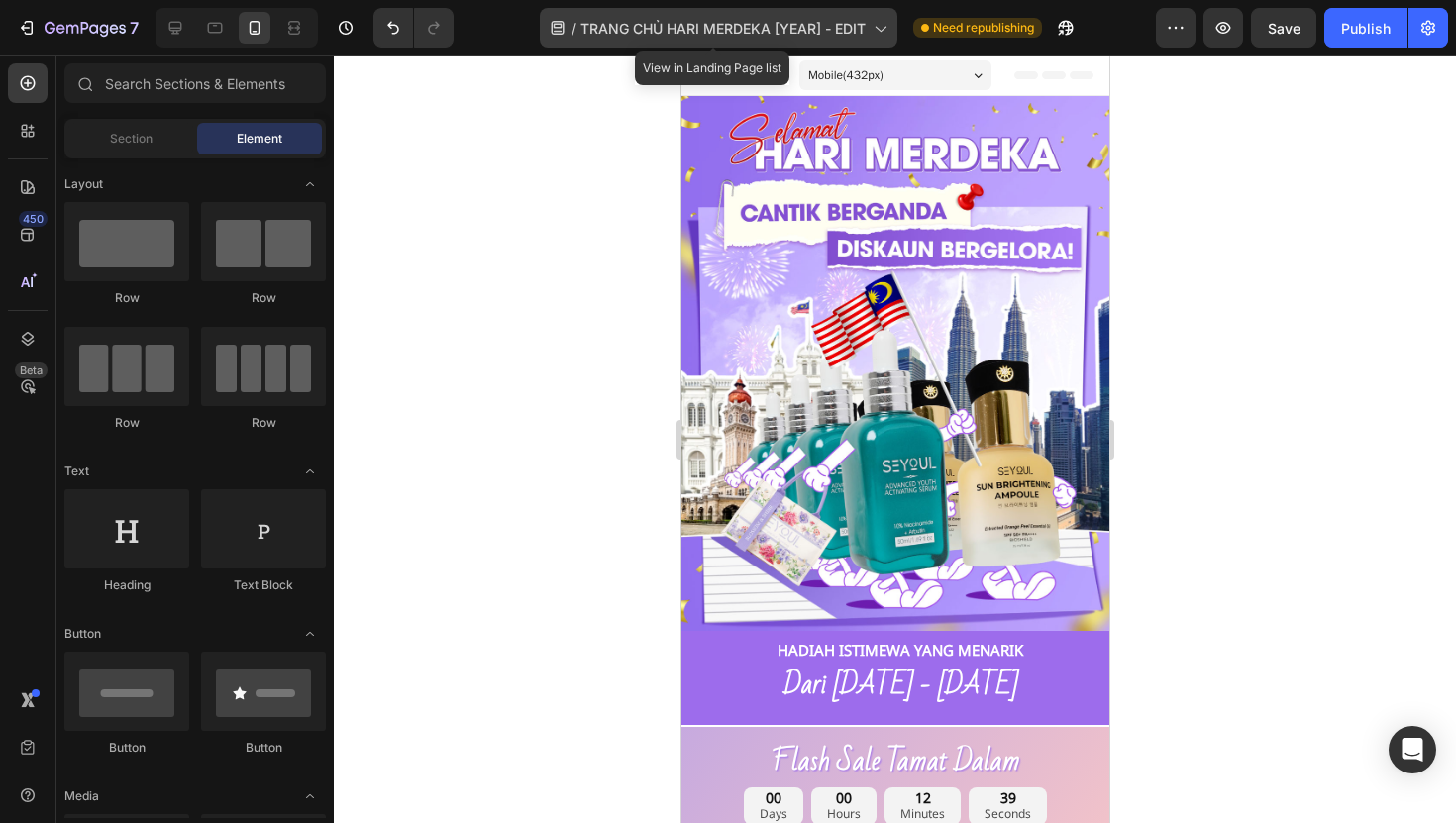 click 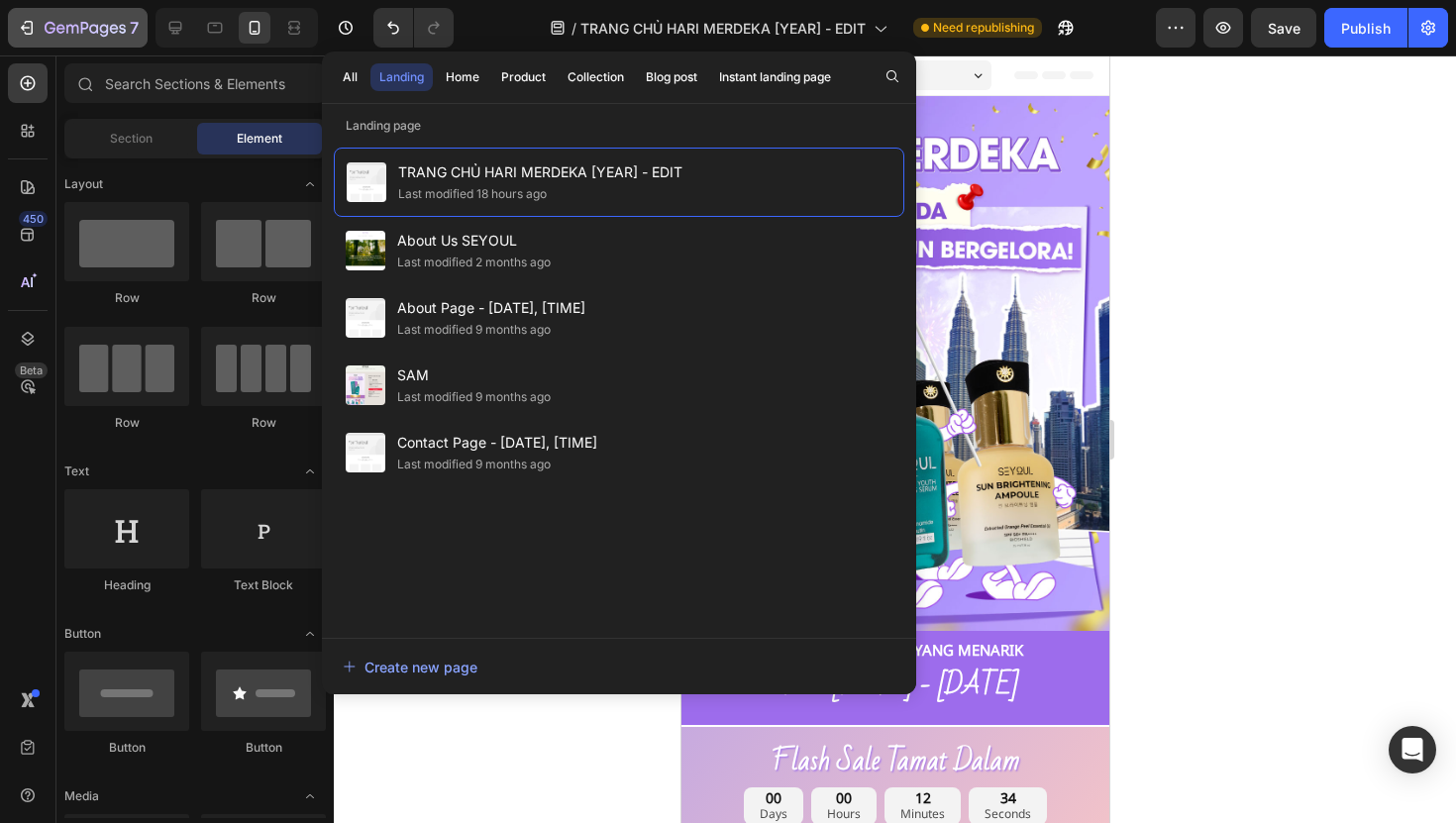 click 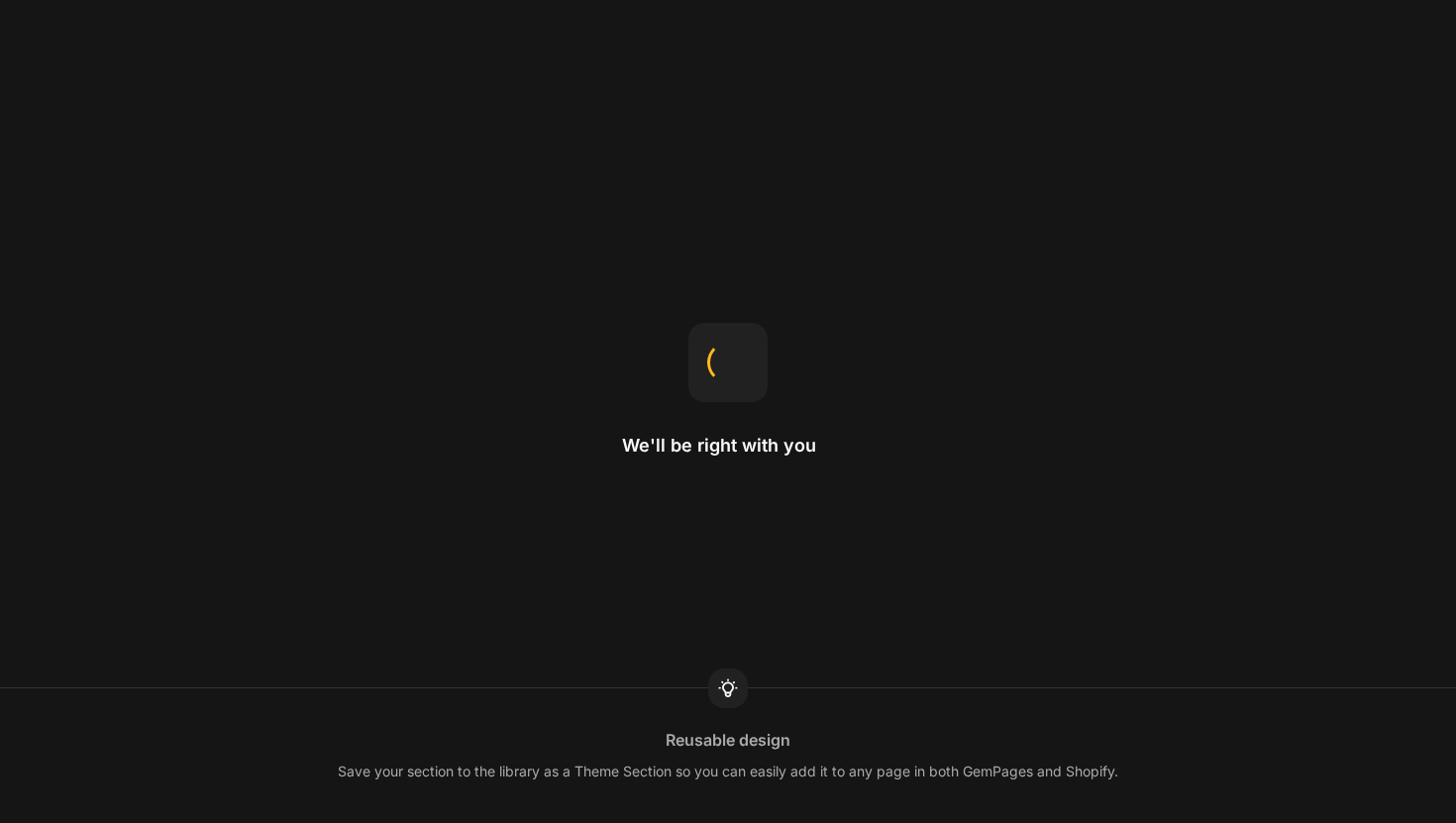 scroll, scrollTop: 0, scrollLeft: 0, axis: both 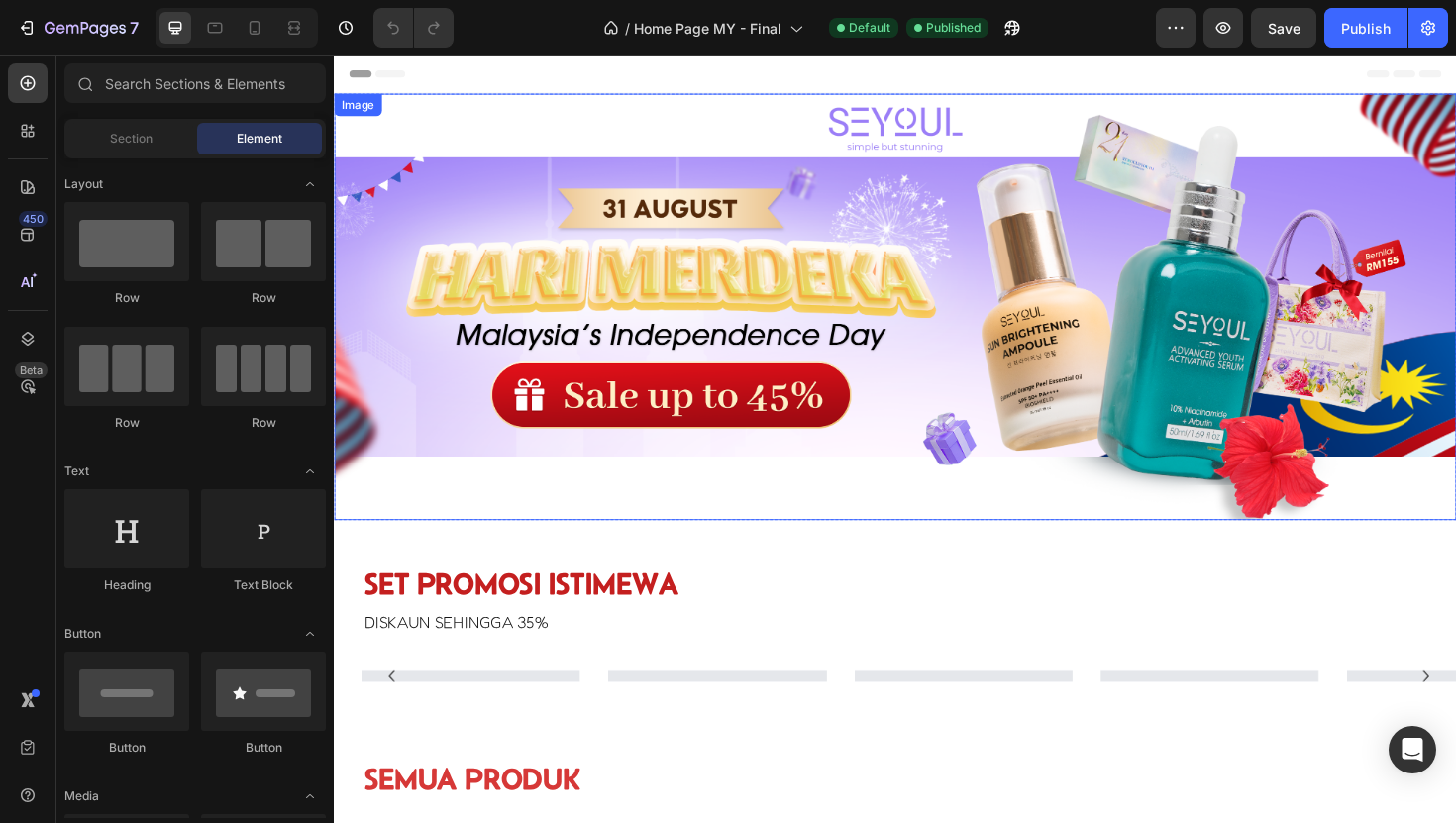 click at bounding box center [928, 322] 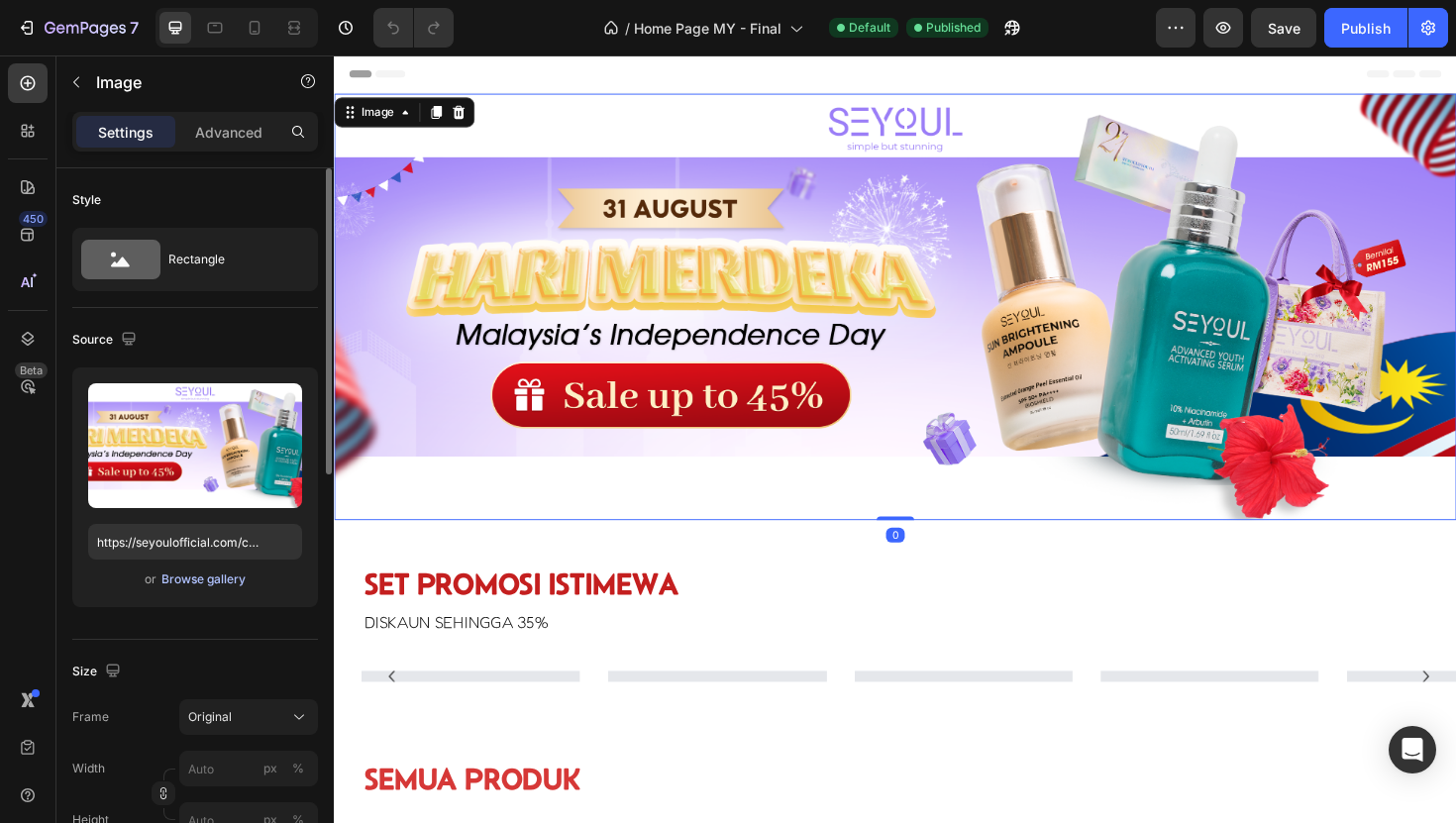 click on "Browse gallery" at bounding box center (203, 579) 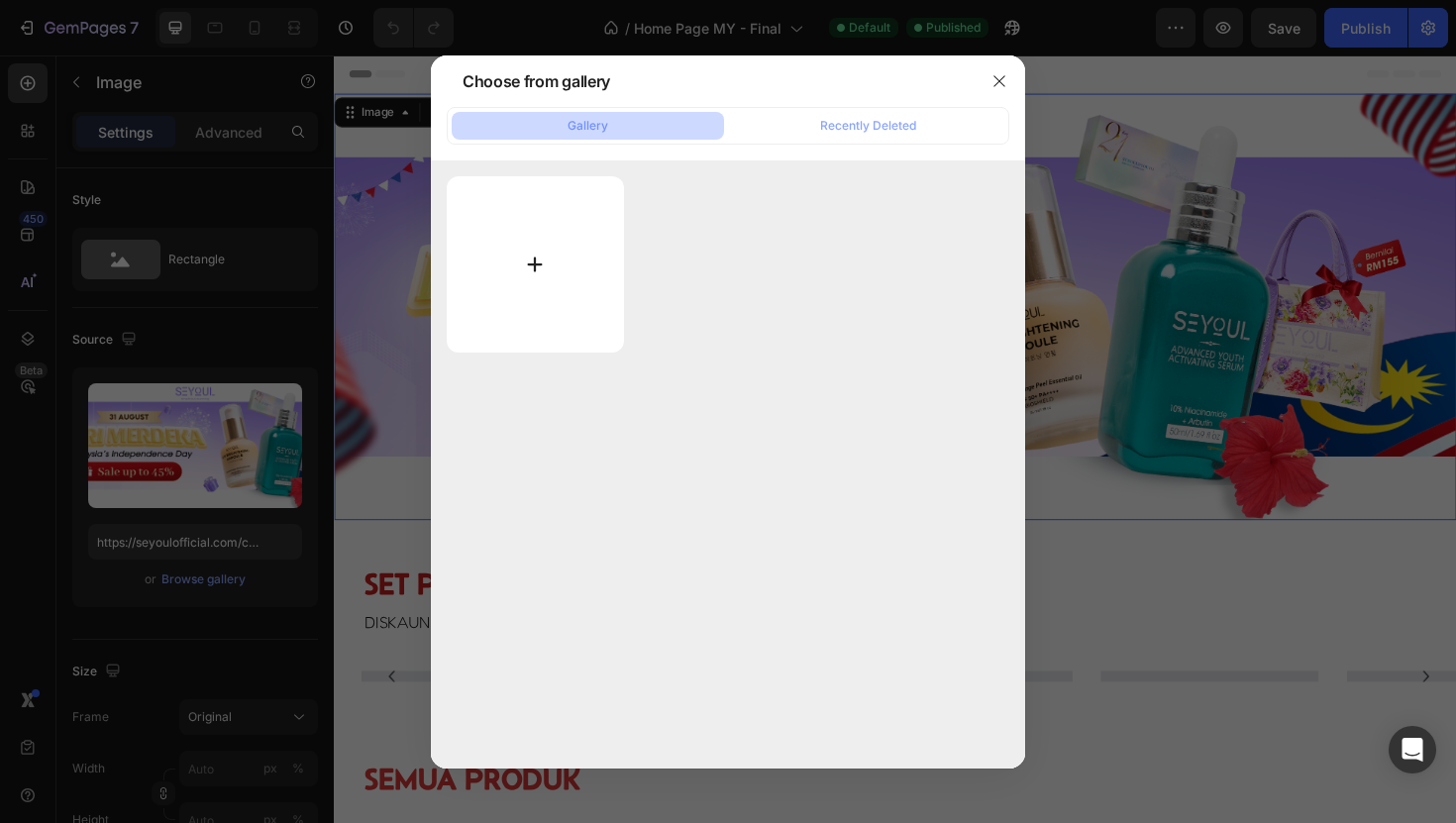 click at bounding box center [535, 264] 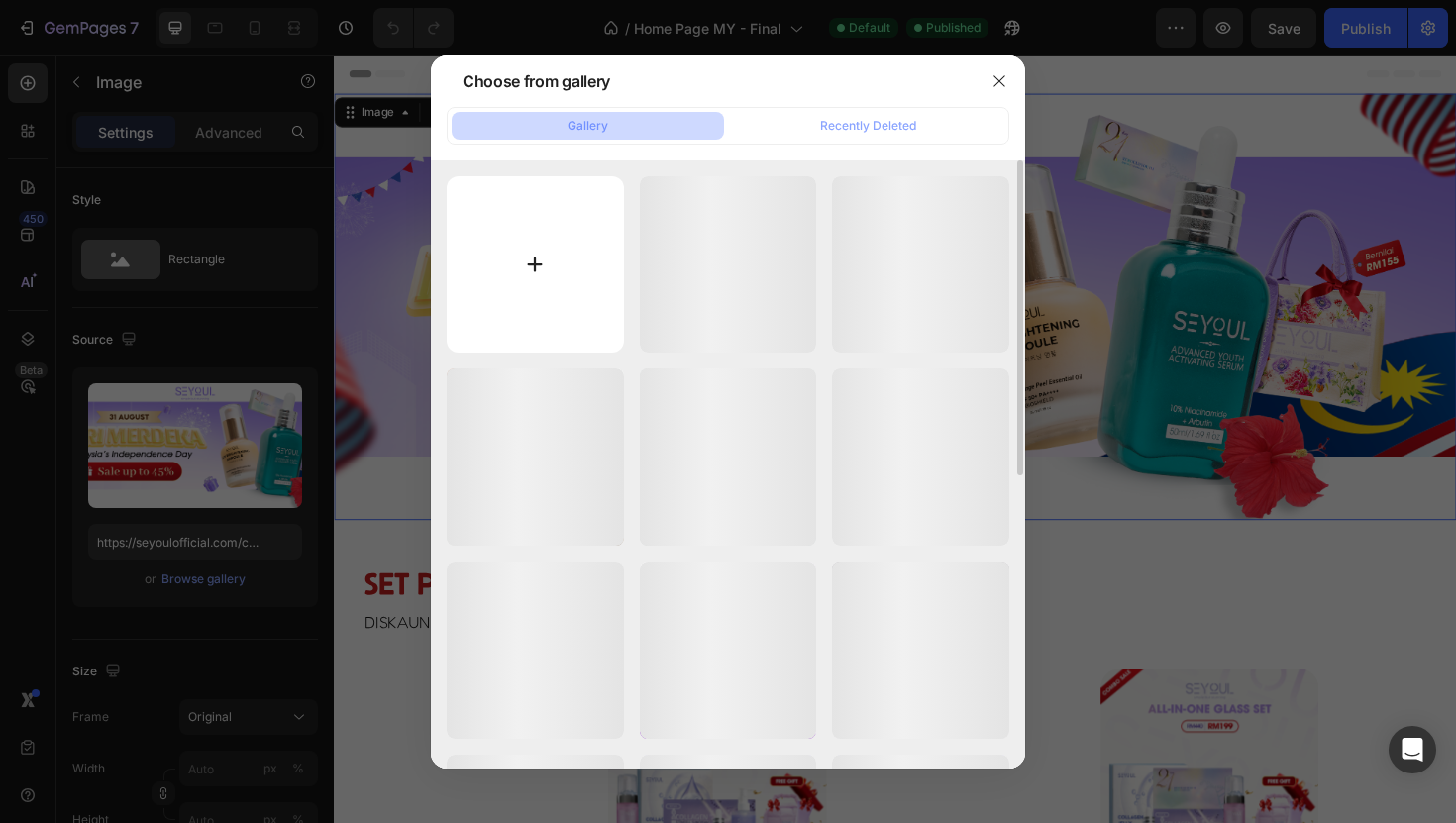 scroll, scrollTop: 0, scrollLeft: 0, axis: both 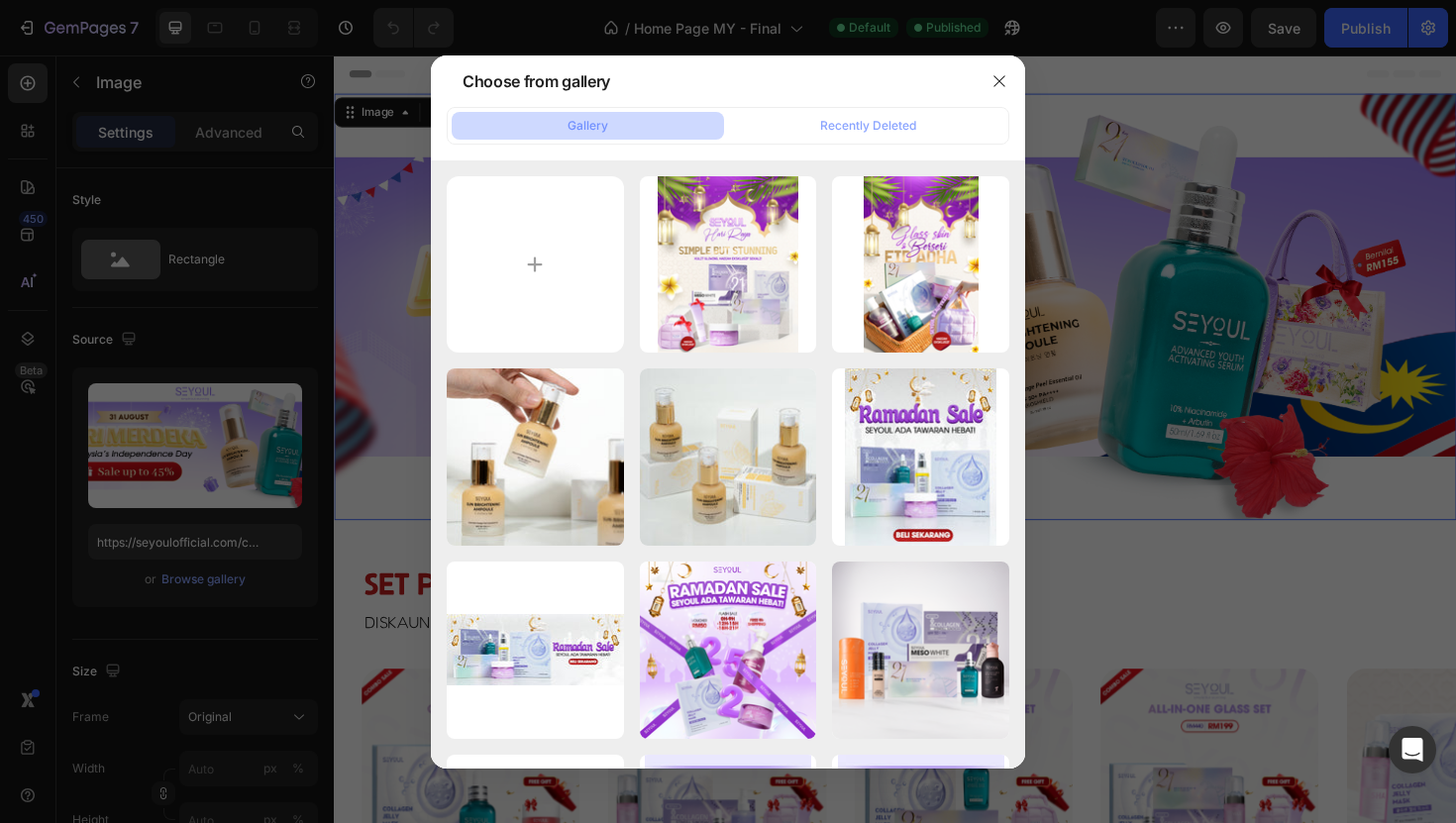 type on "C:\fakepath\BÌA SPF D.png" 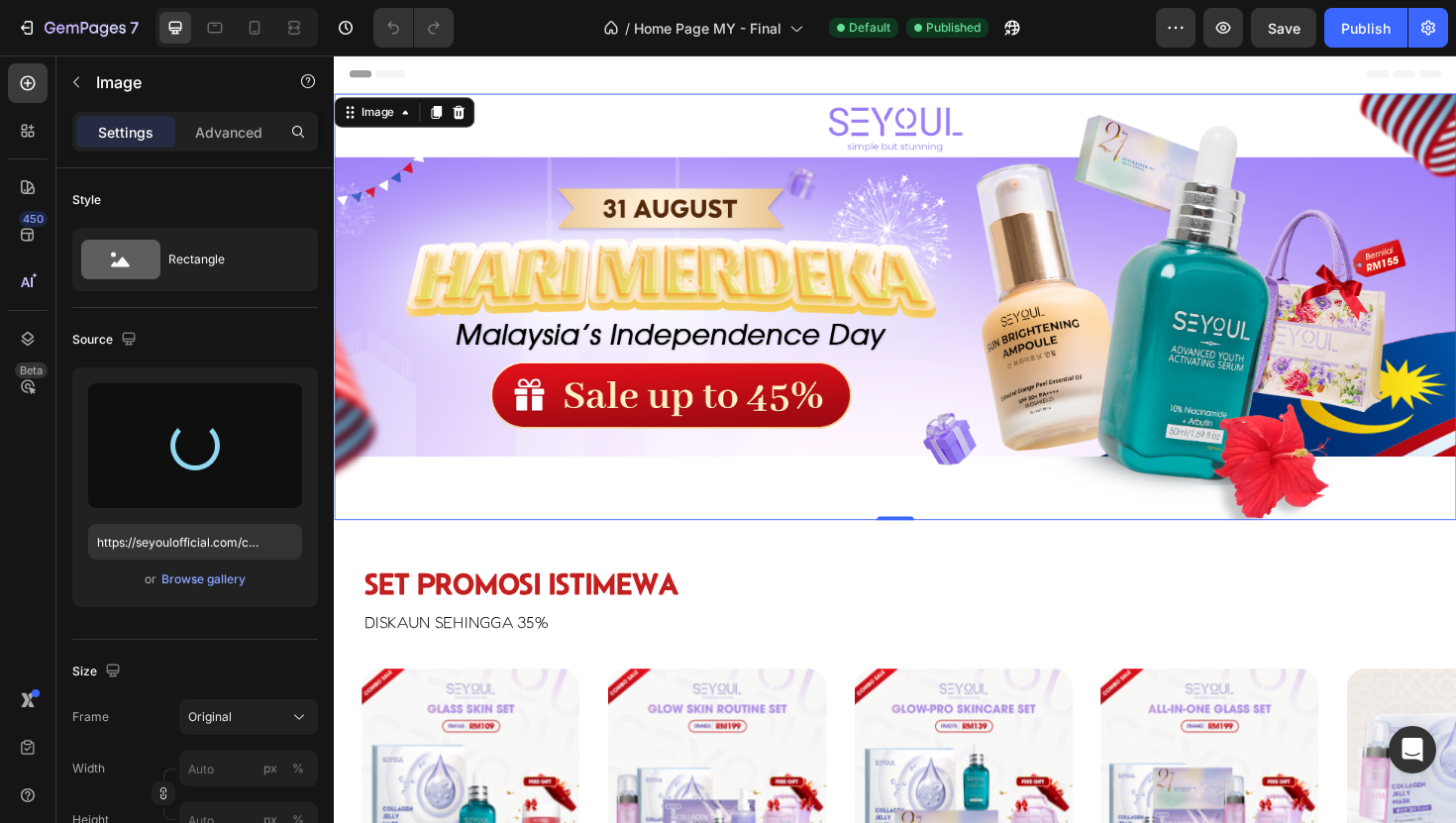 type on "https://cdn.shopify.com/s/files/1/0840/5634/2817/files/gempages_514926056260502372-e2ba06ac-6427-4f53-89c6-942827a9886d.png" 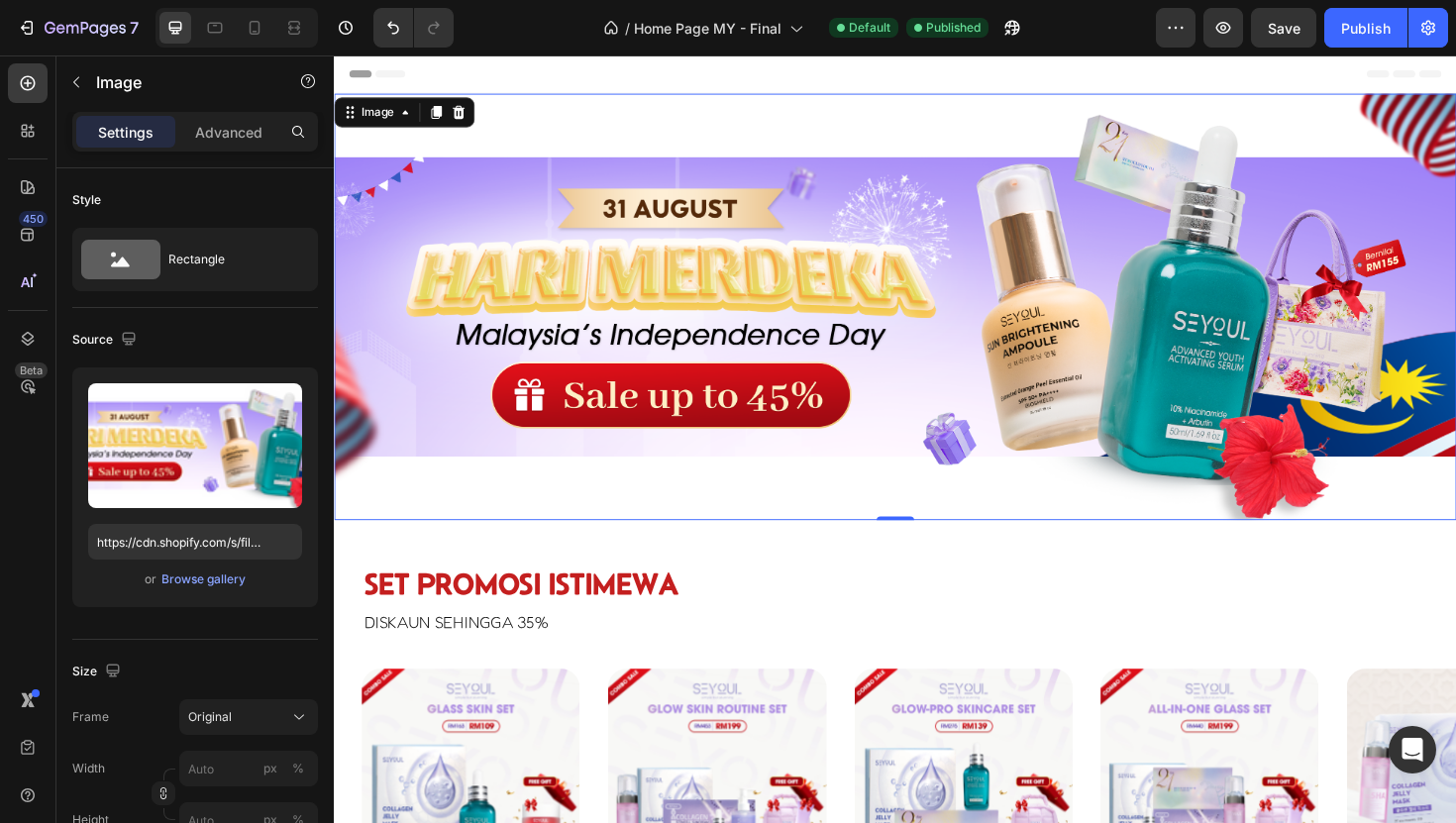 click at bounding box center (928, 322) 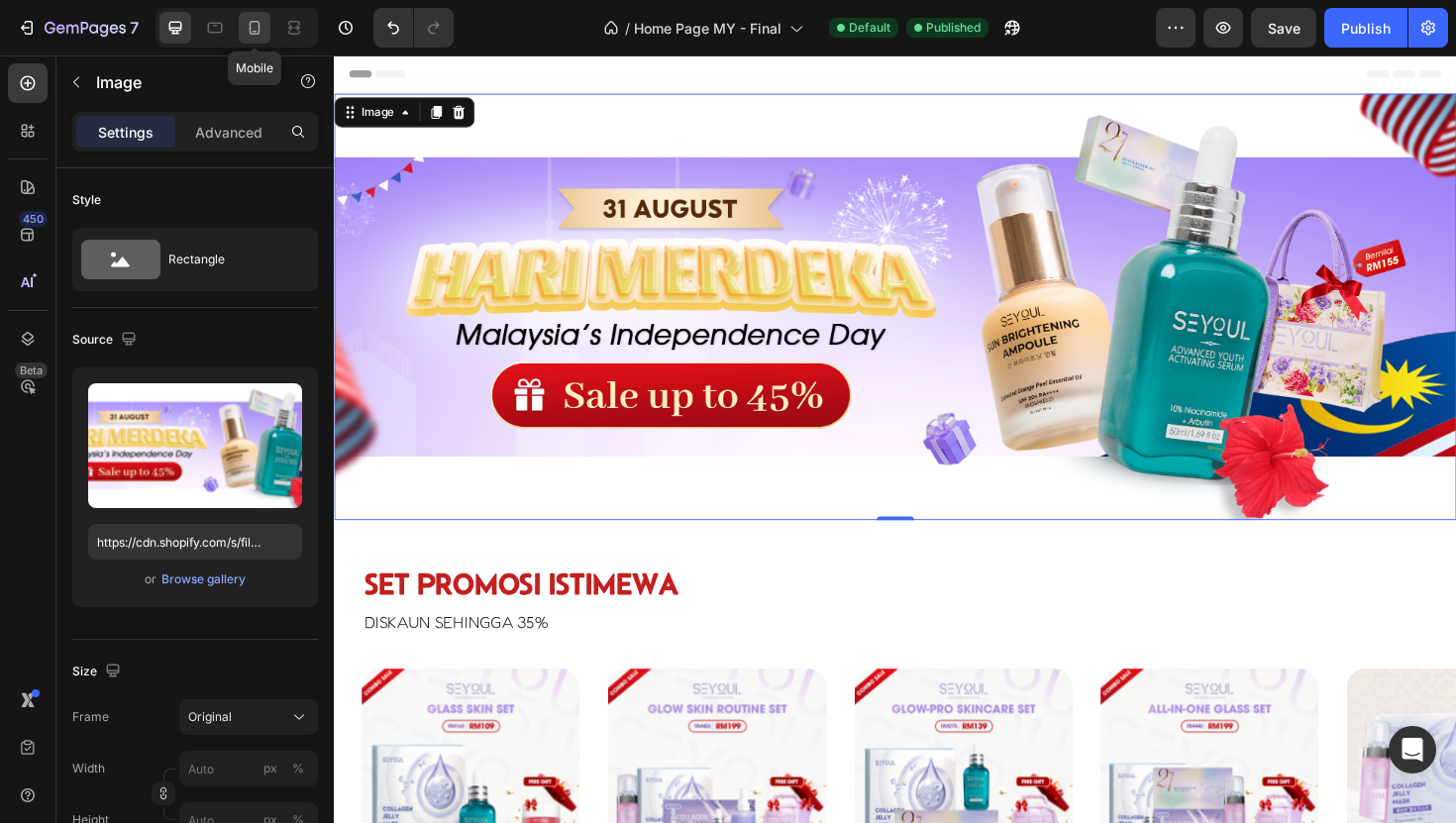 click 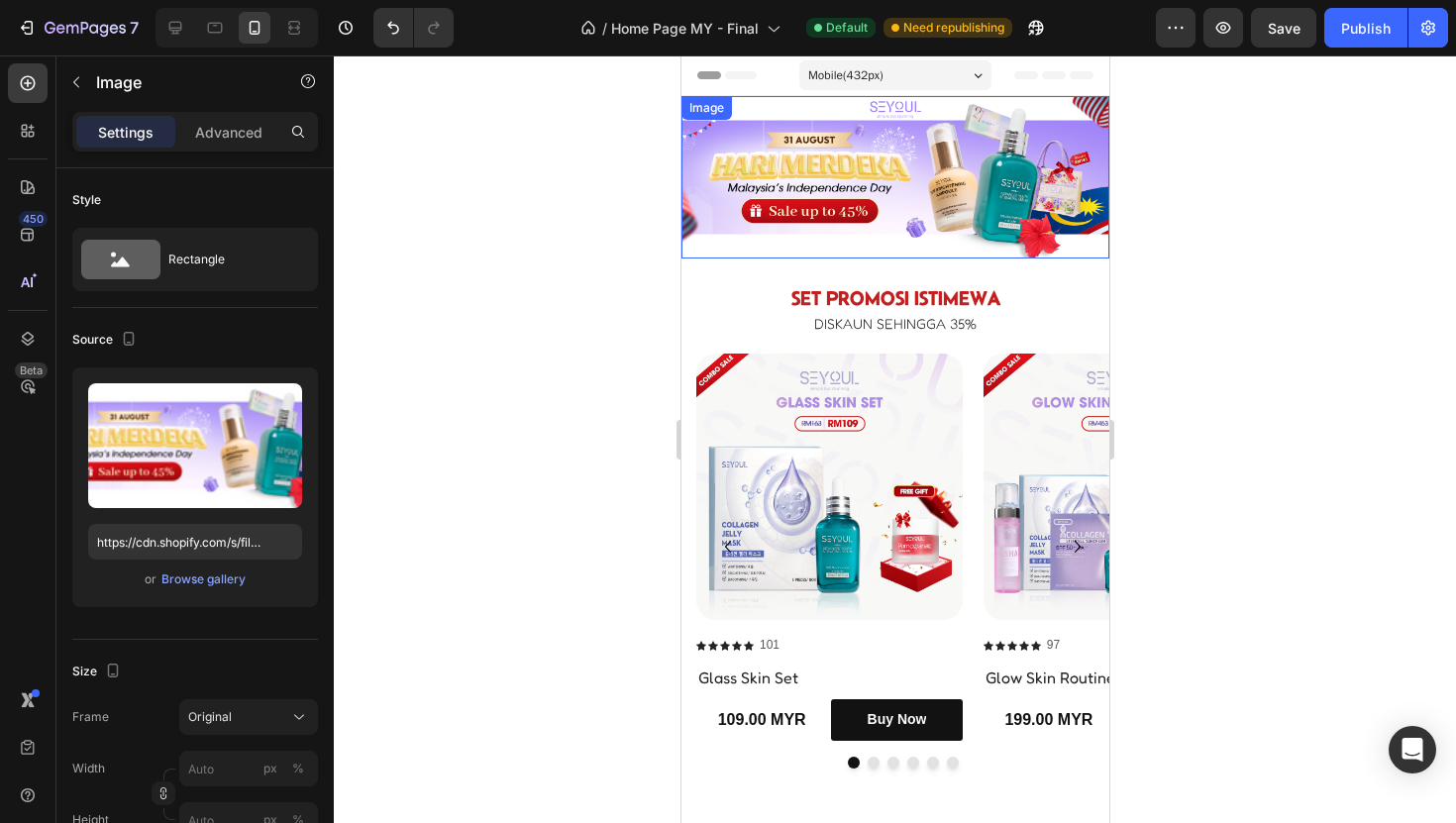 drag, startPoint x: 822, startPoint y: 189, endPoint x: 701, endPoint y: 227, distance: 126.82665 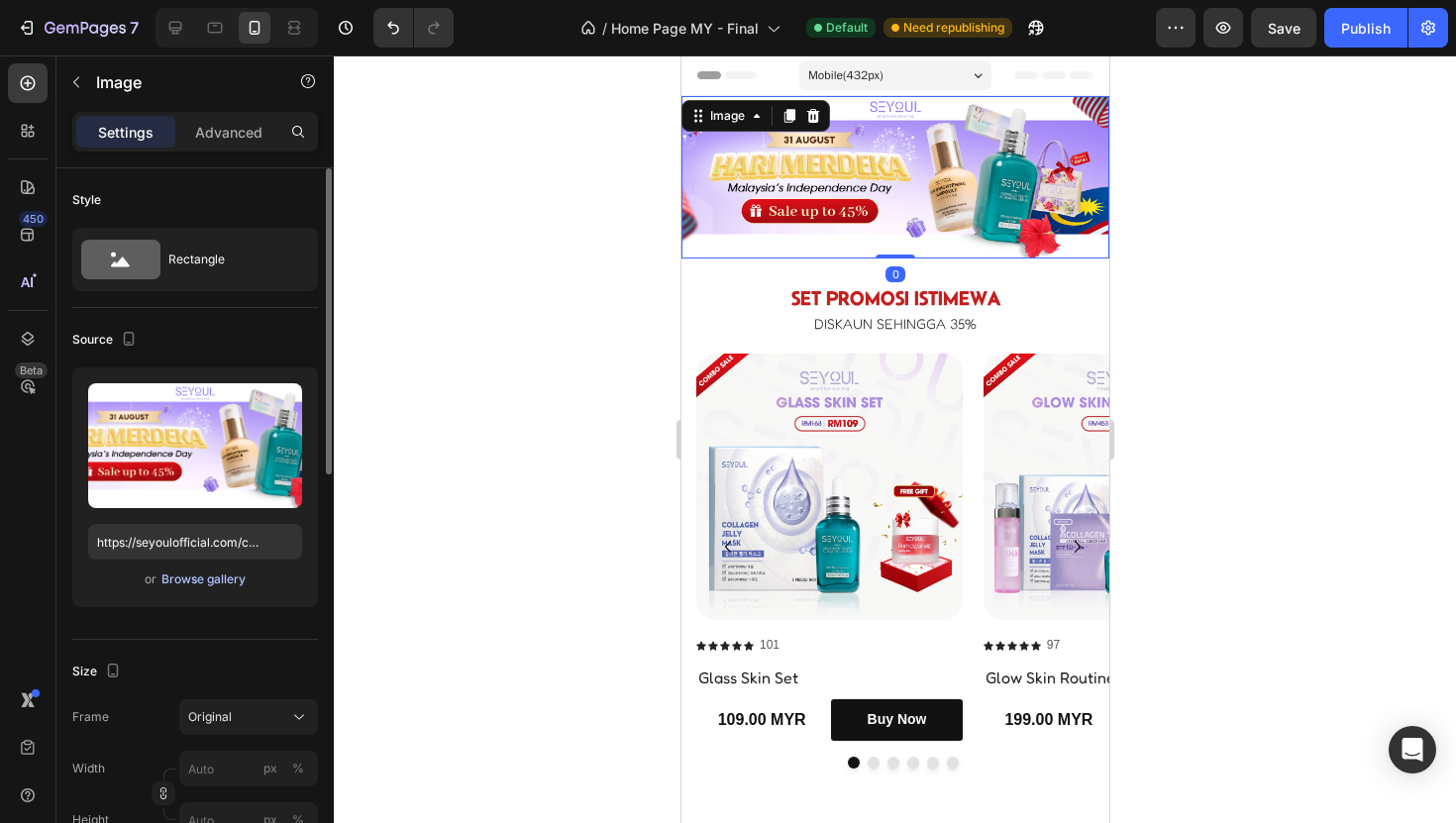 click on "Browse gallery" at bounding box center [203, 579] 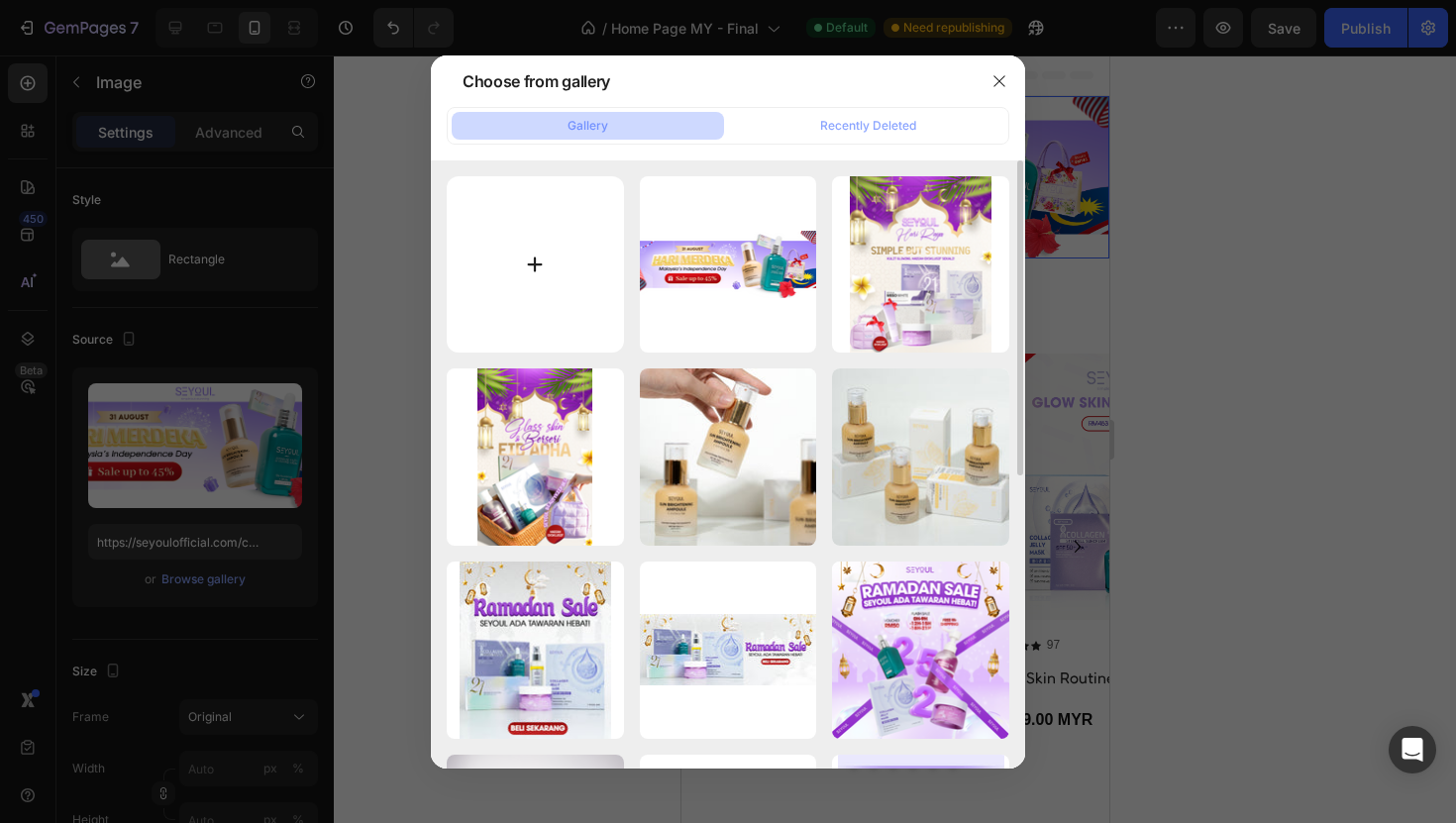 click at bounding box center (535, 264) 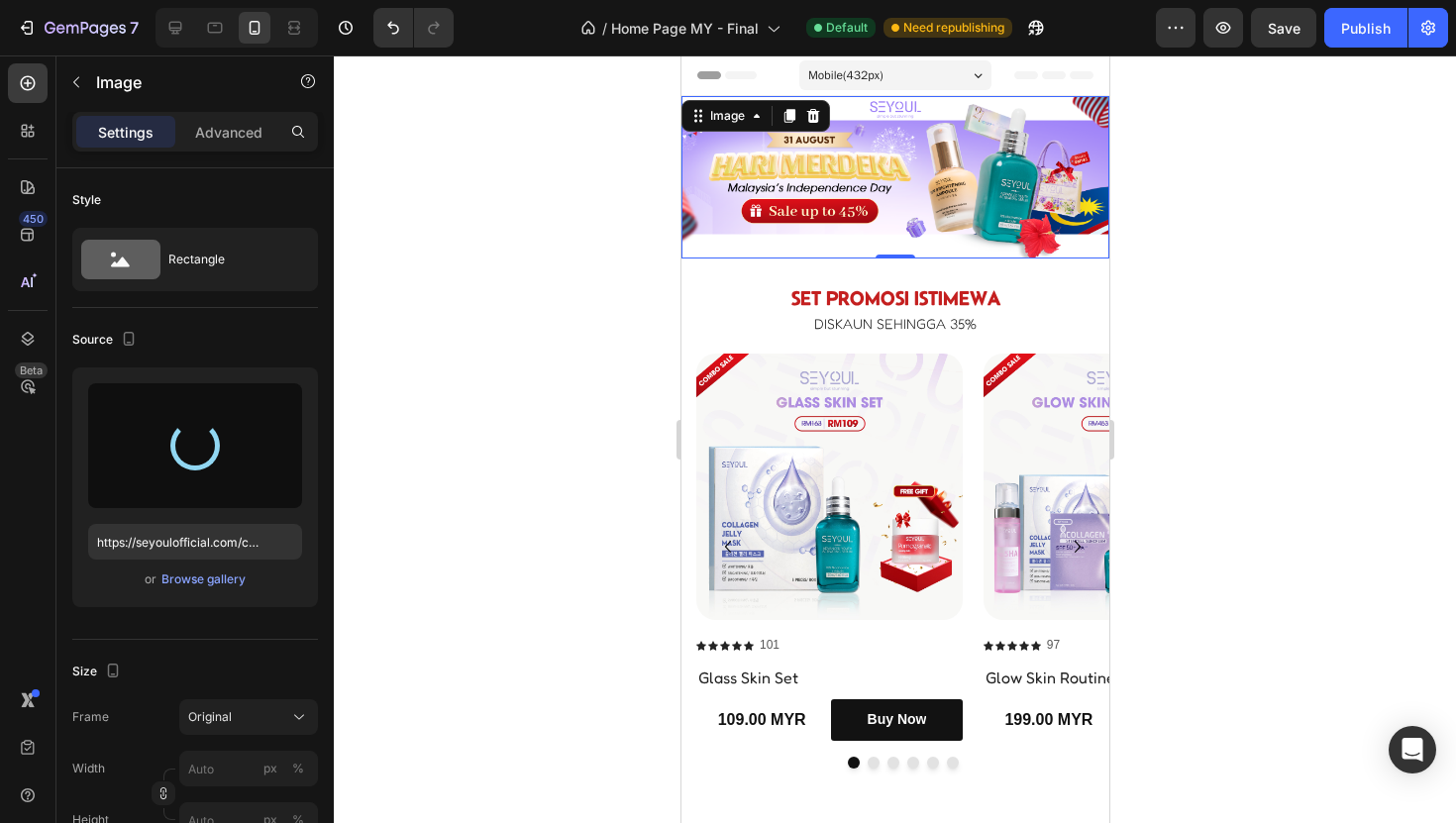 type on "https://cdn.shopify.com/s/files/1/0840/5634/2817/files/gempages_514926056260502372-52dc191b-39c1-4cb0-bf68-5318cf5d105a.png" 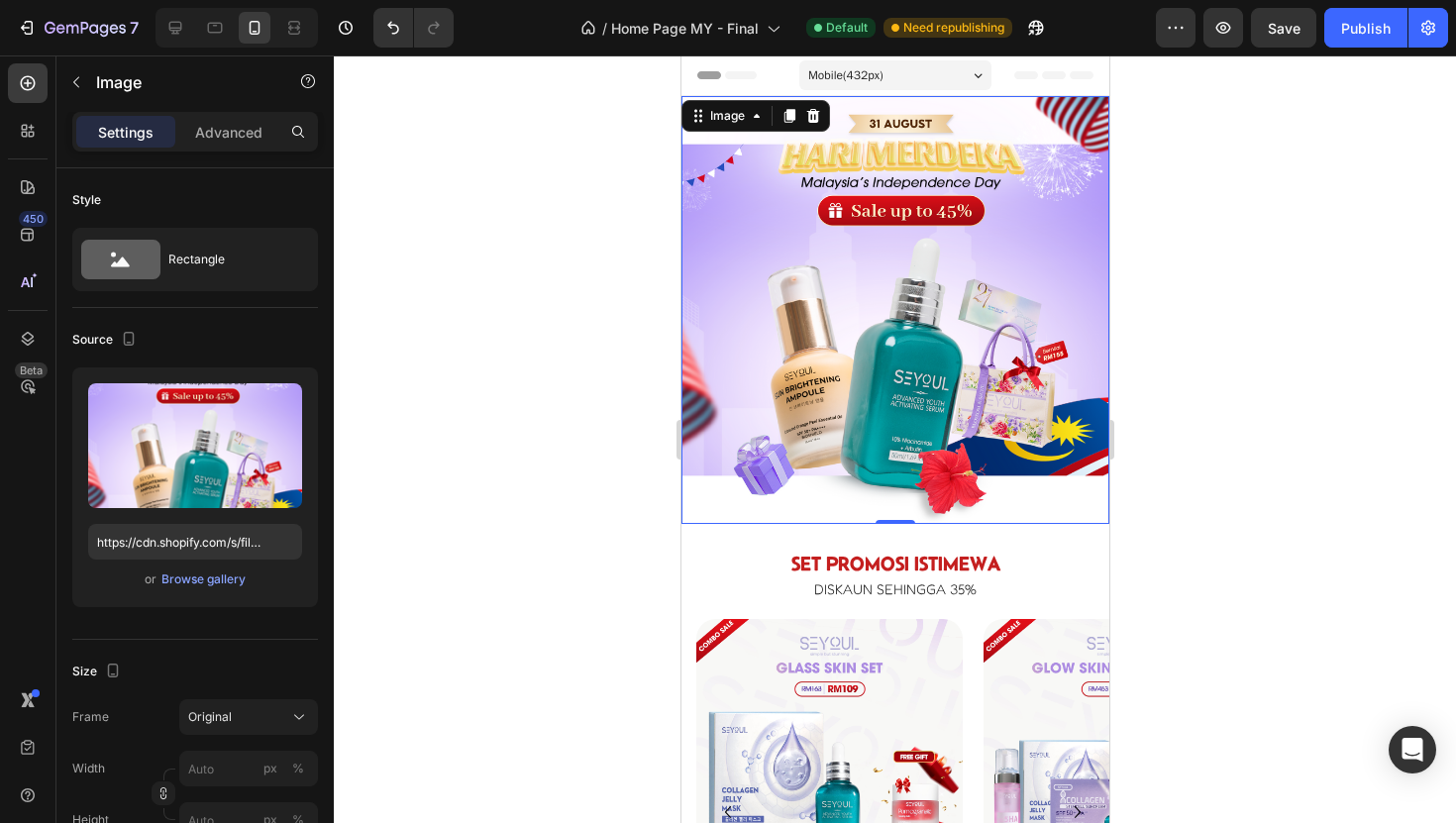 click 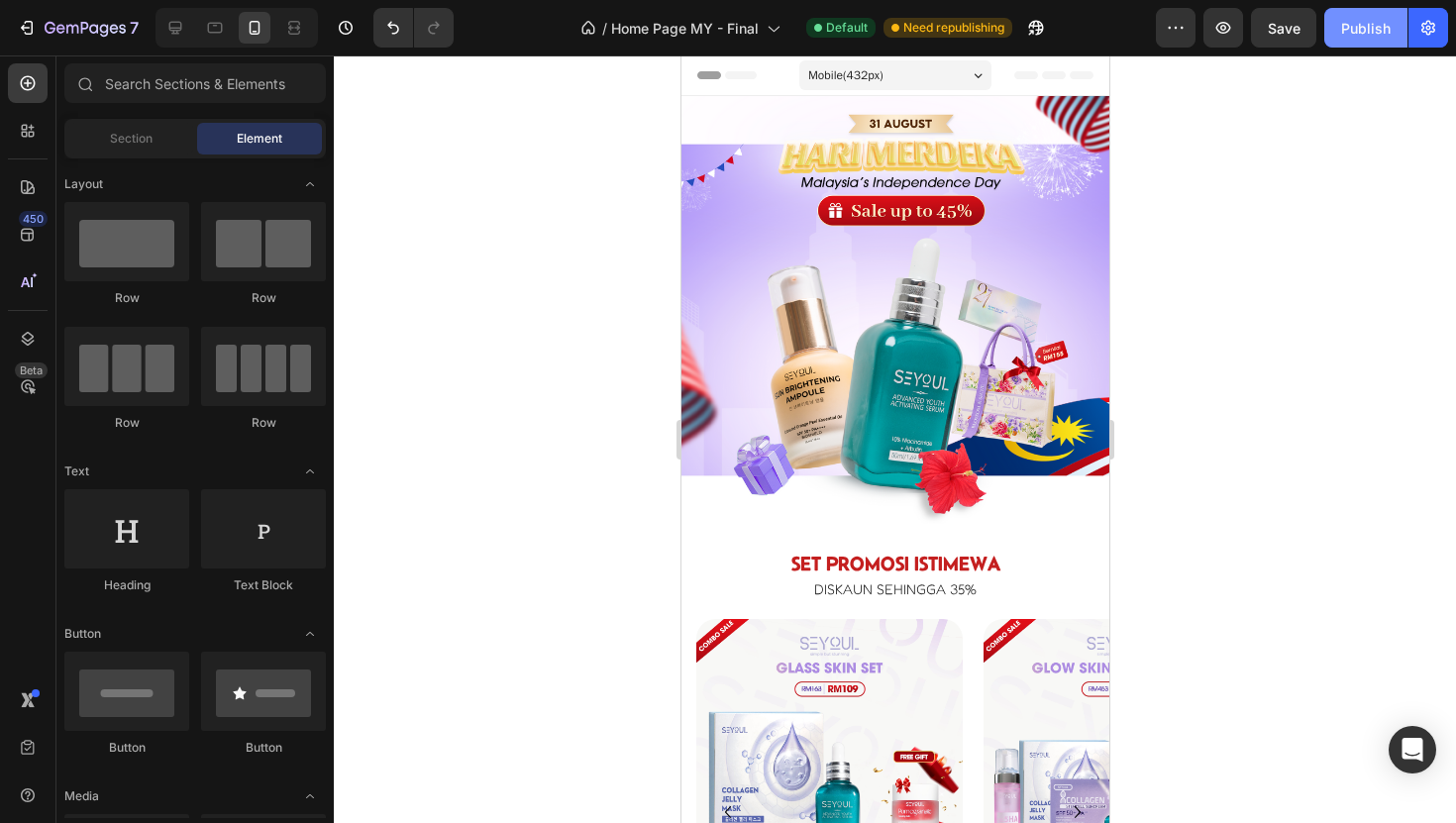 click on "Publish" at bounding box center (1366, 28) 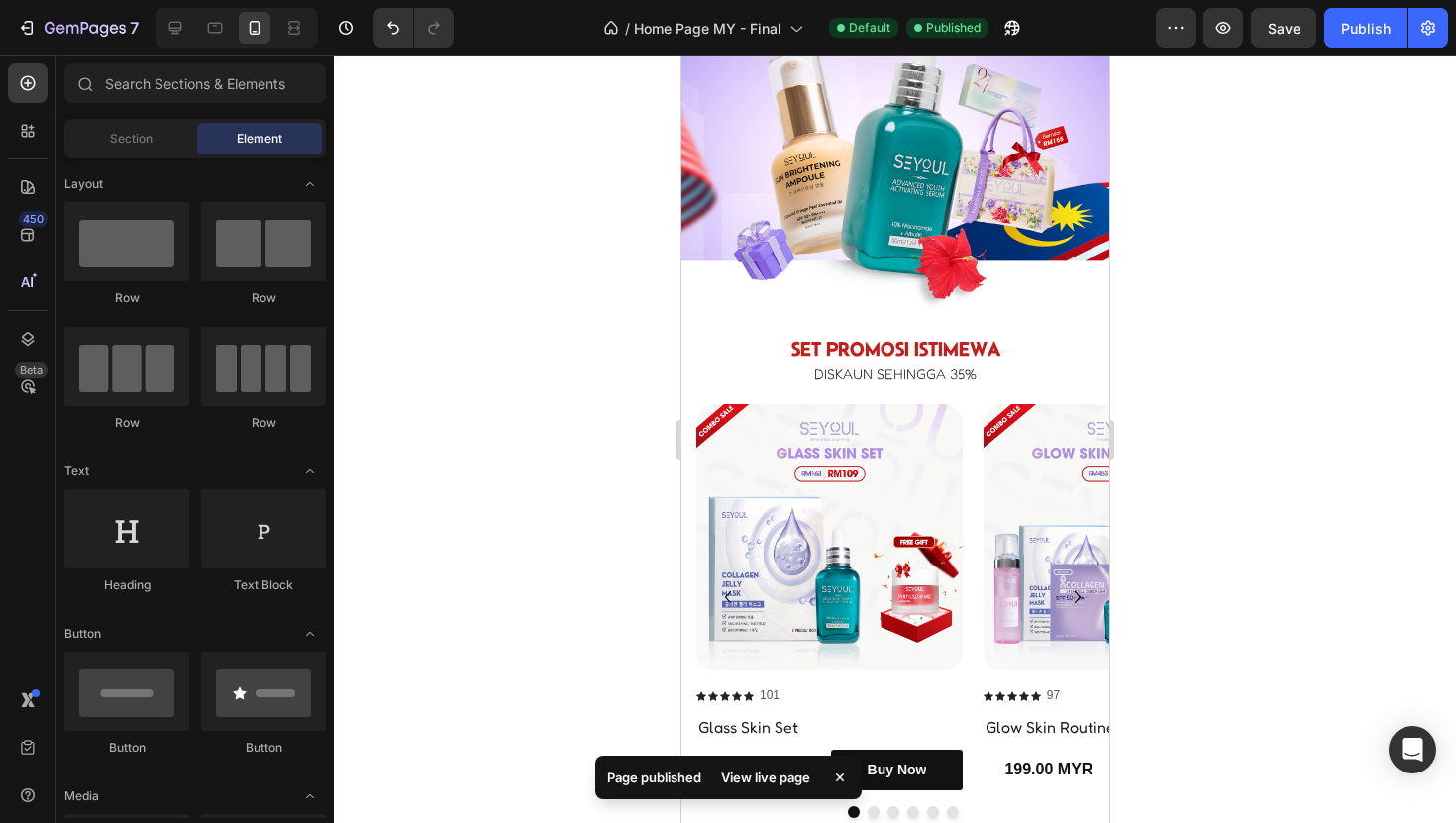 scroll, scrollTop: 0, scrollLeft: 0, axis: both 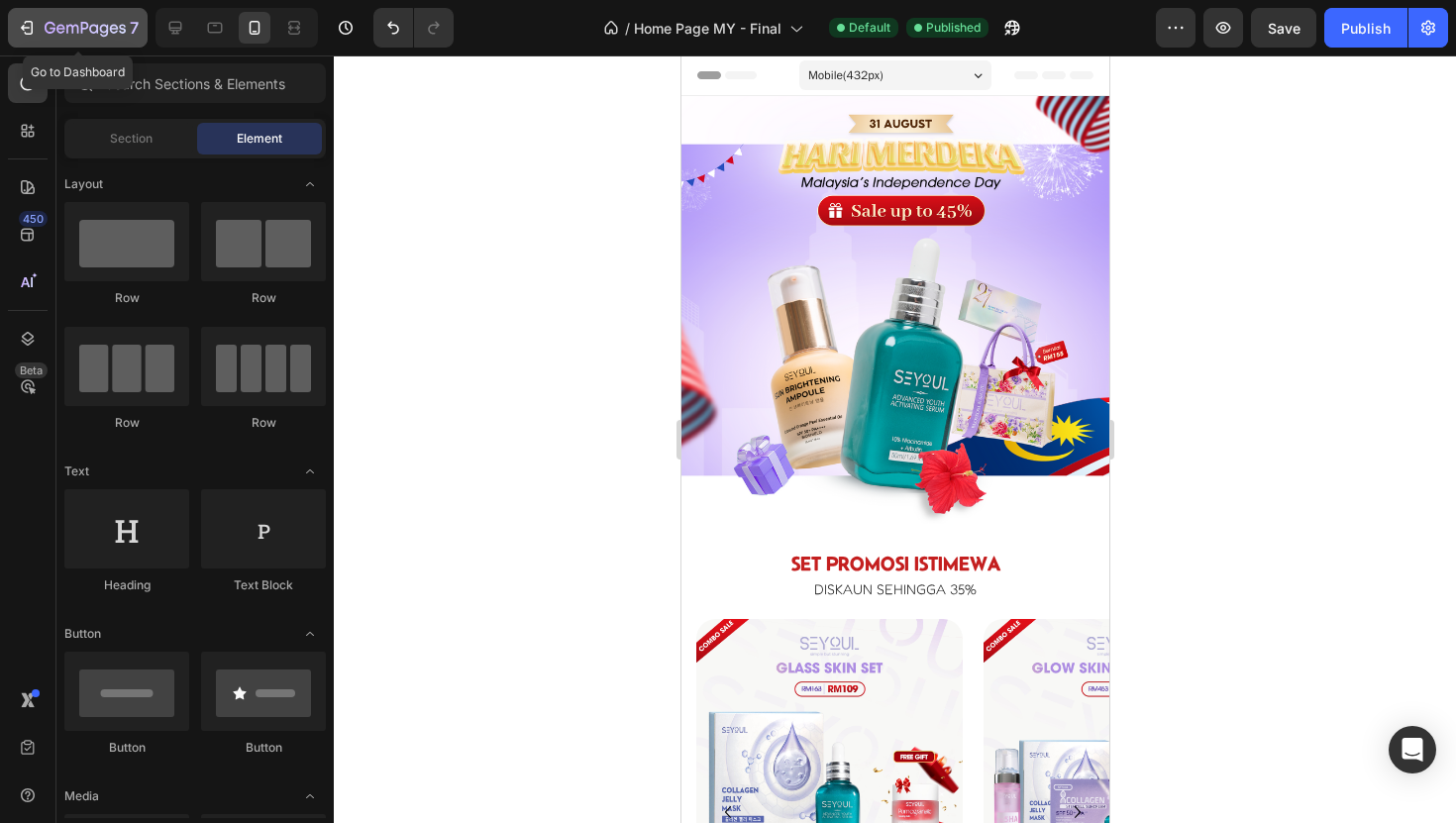 click 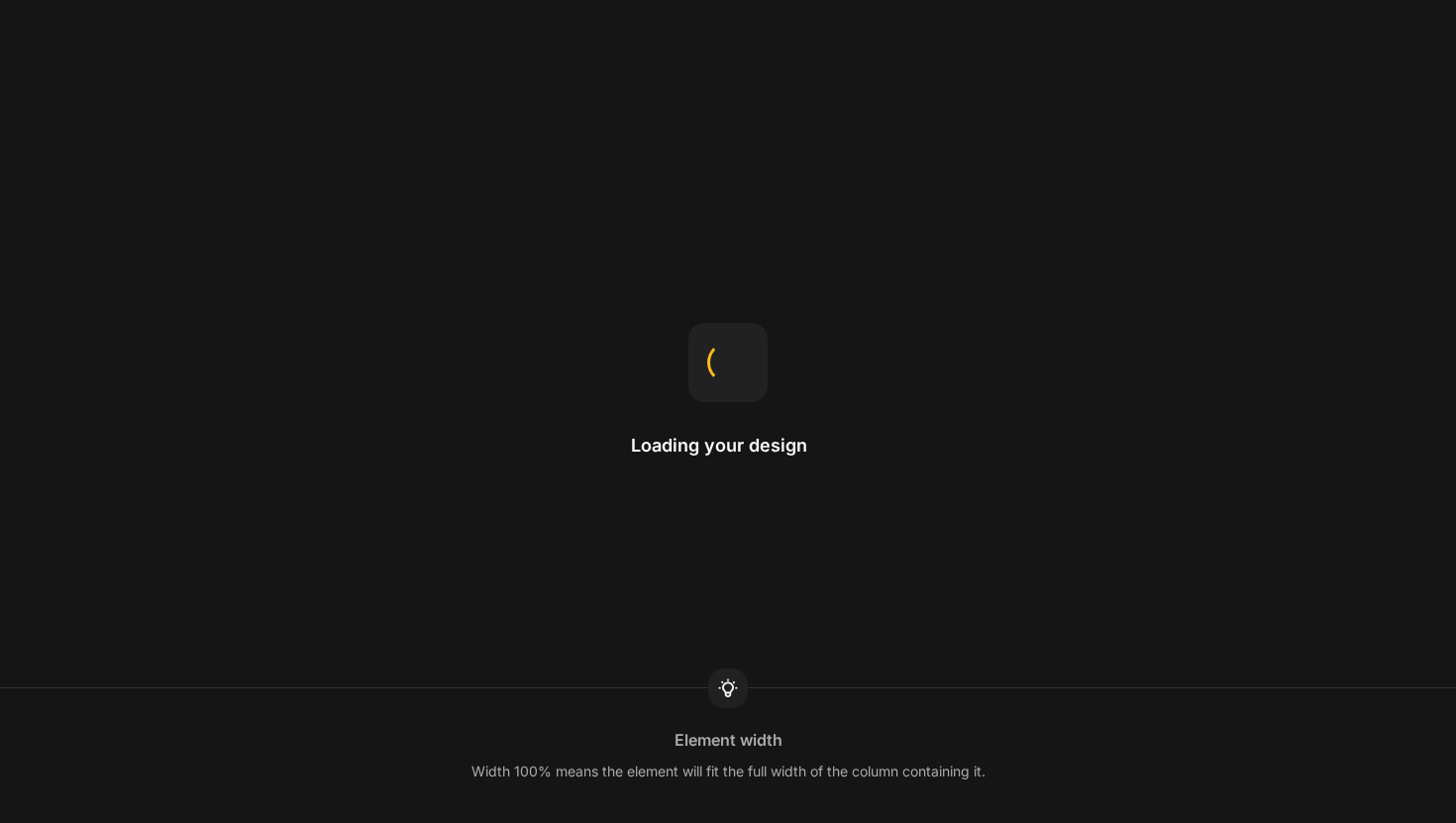 scroll, scrollTop: 0, scrollLeft: 0, axis: both 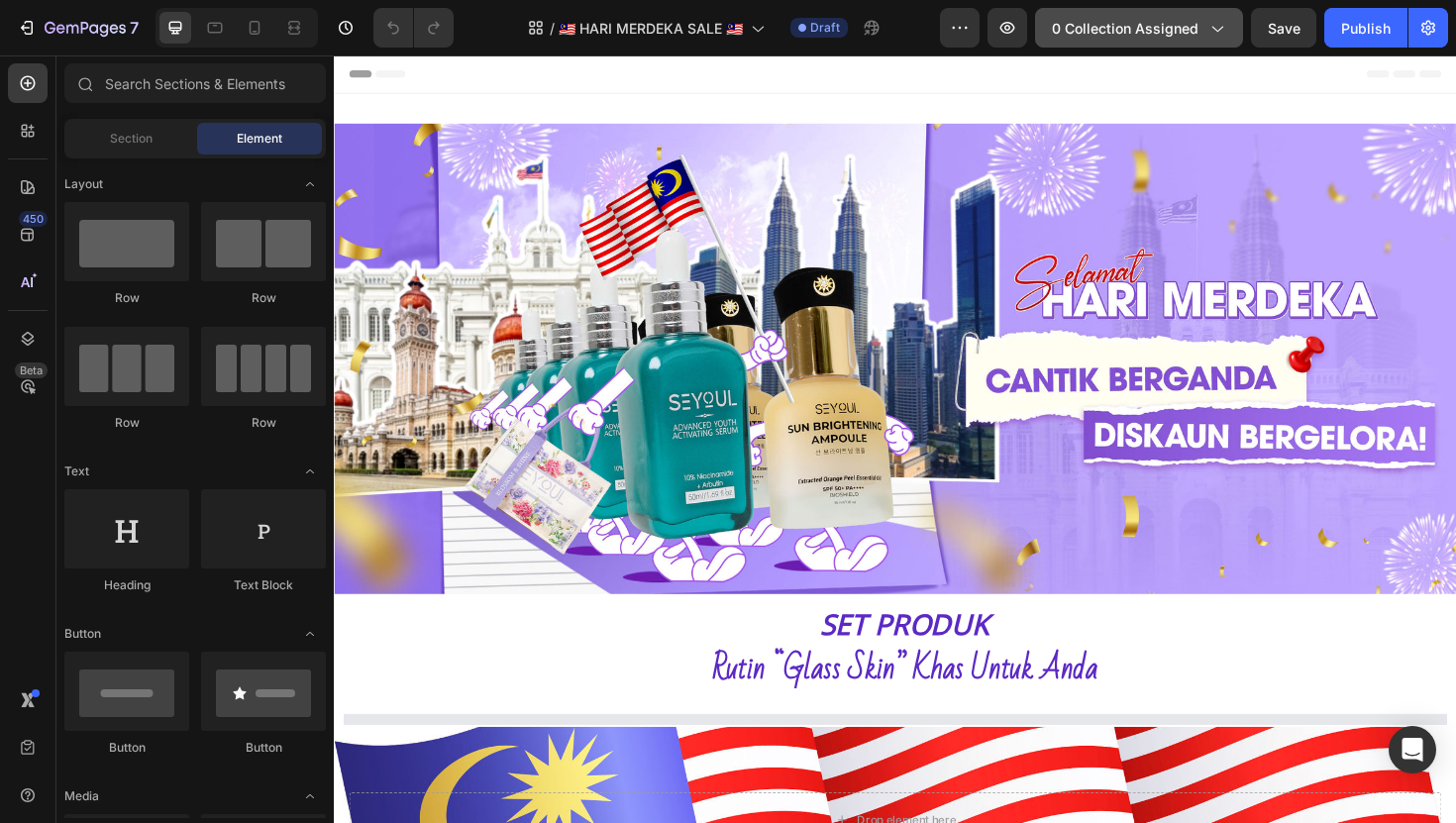 click on "0 collection assigned" 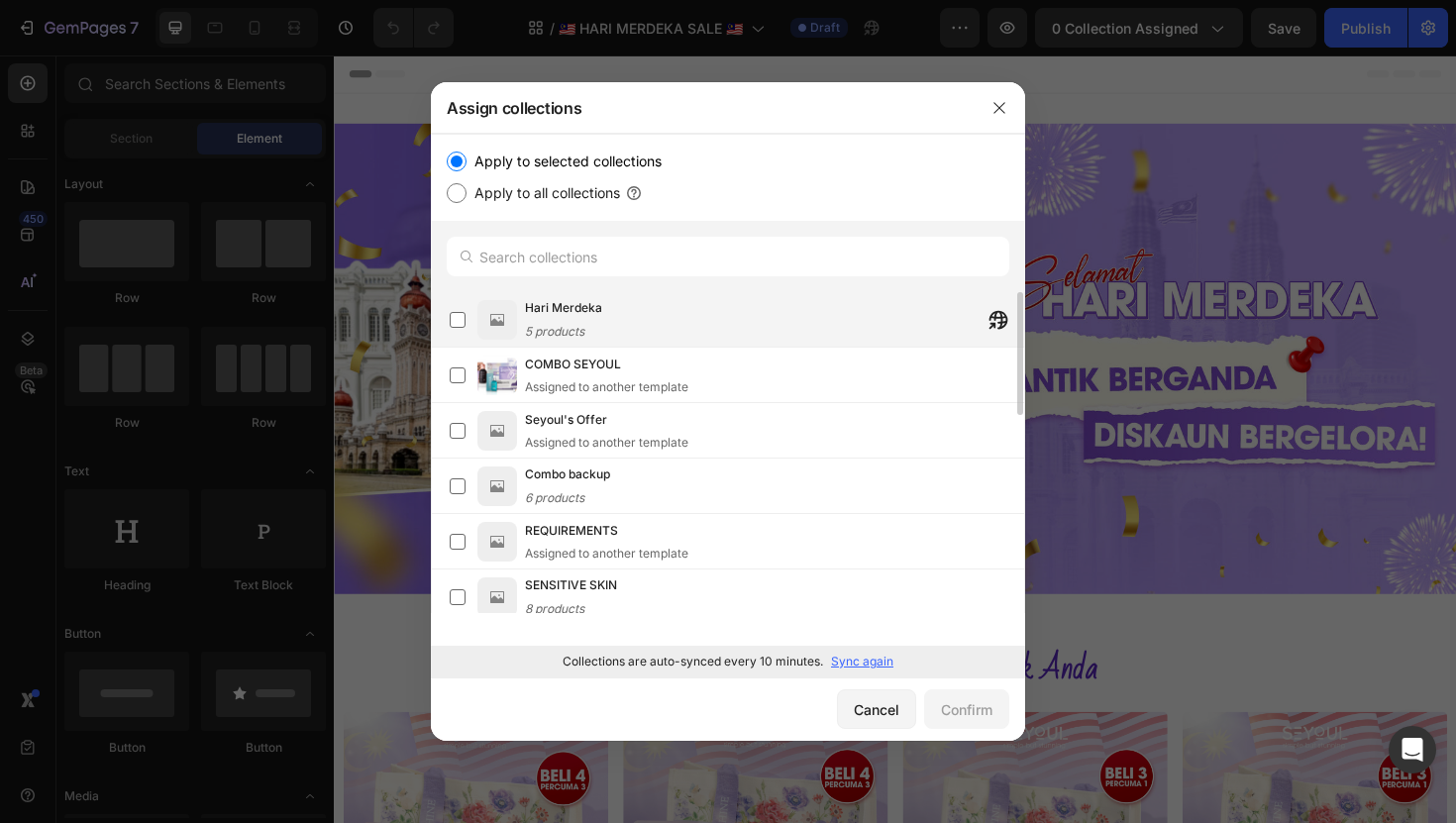 click on "Hari Merdeka" at bounding box center (564, 308) 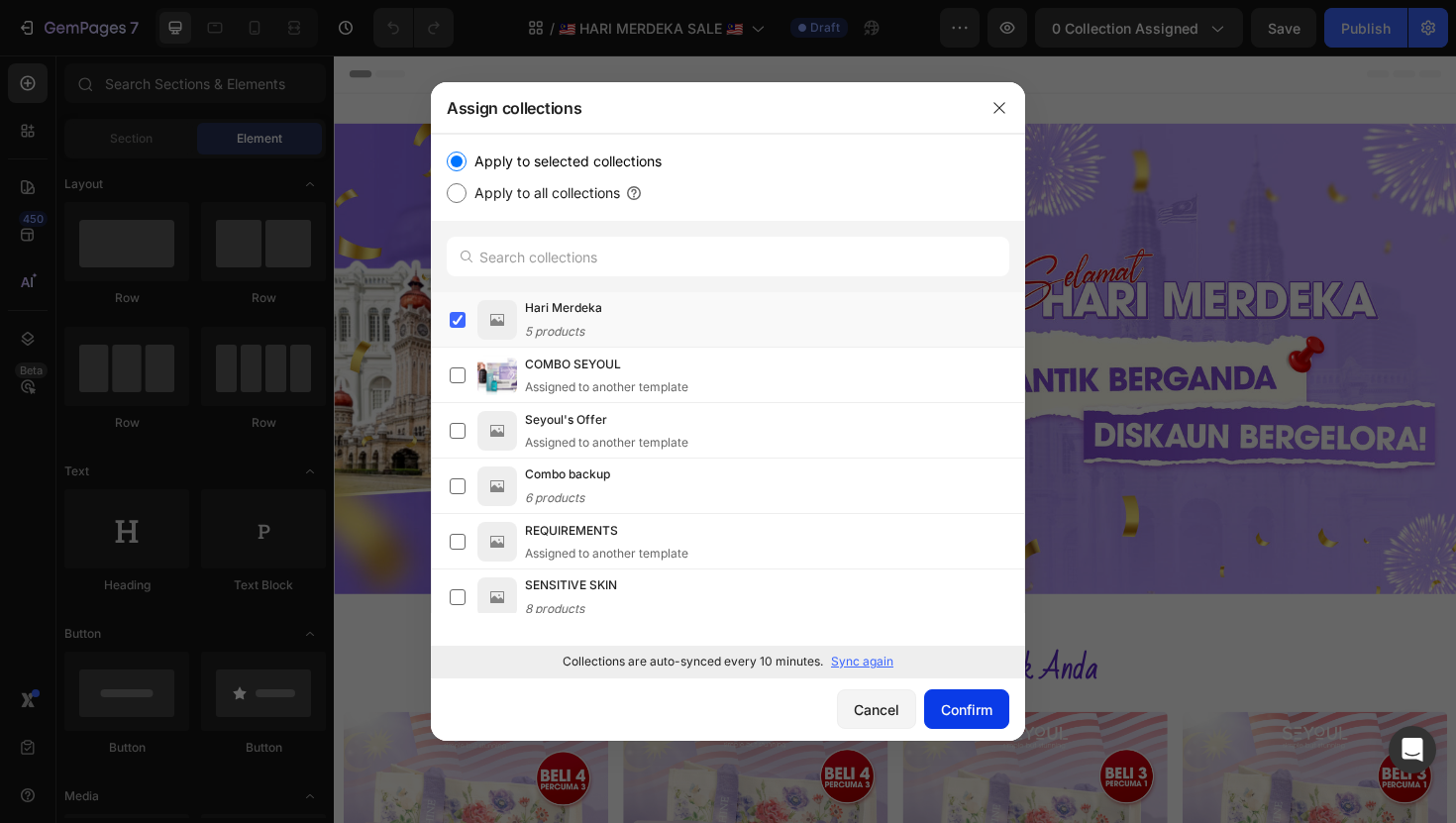 click on "Confirm" at bounding box center (967, 709) 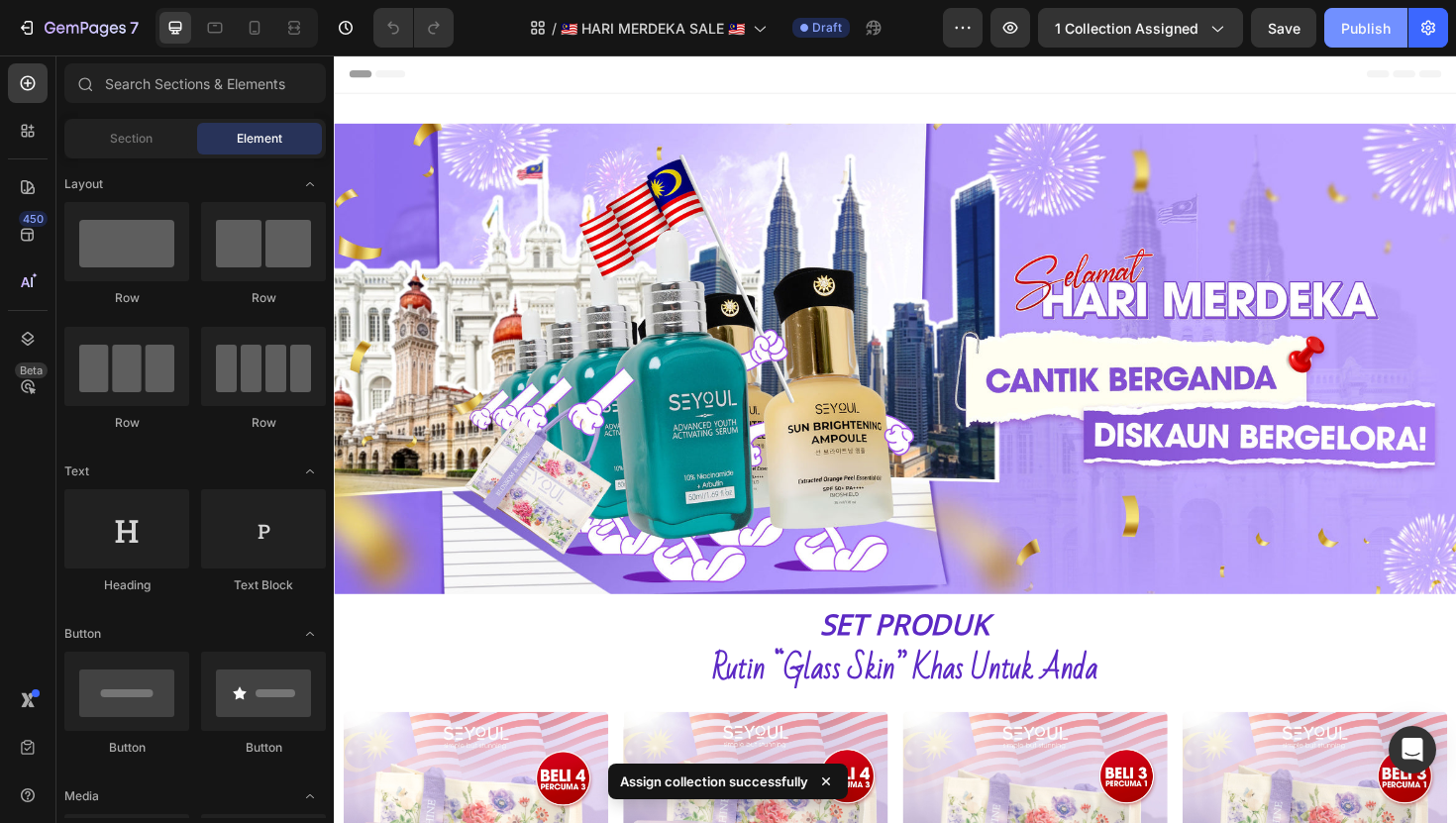 click on "Publish" at bounding box center (1366, 28) 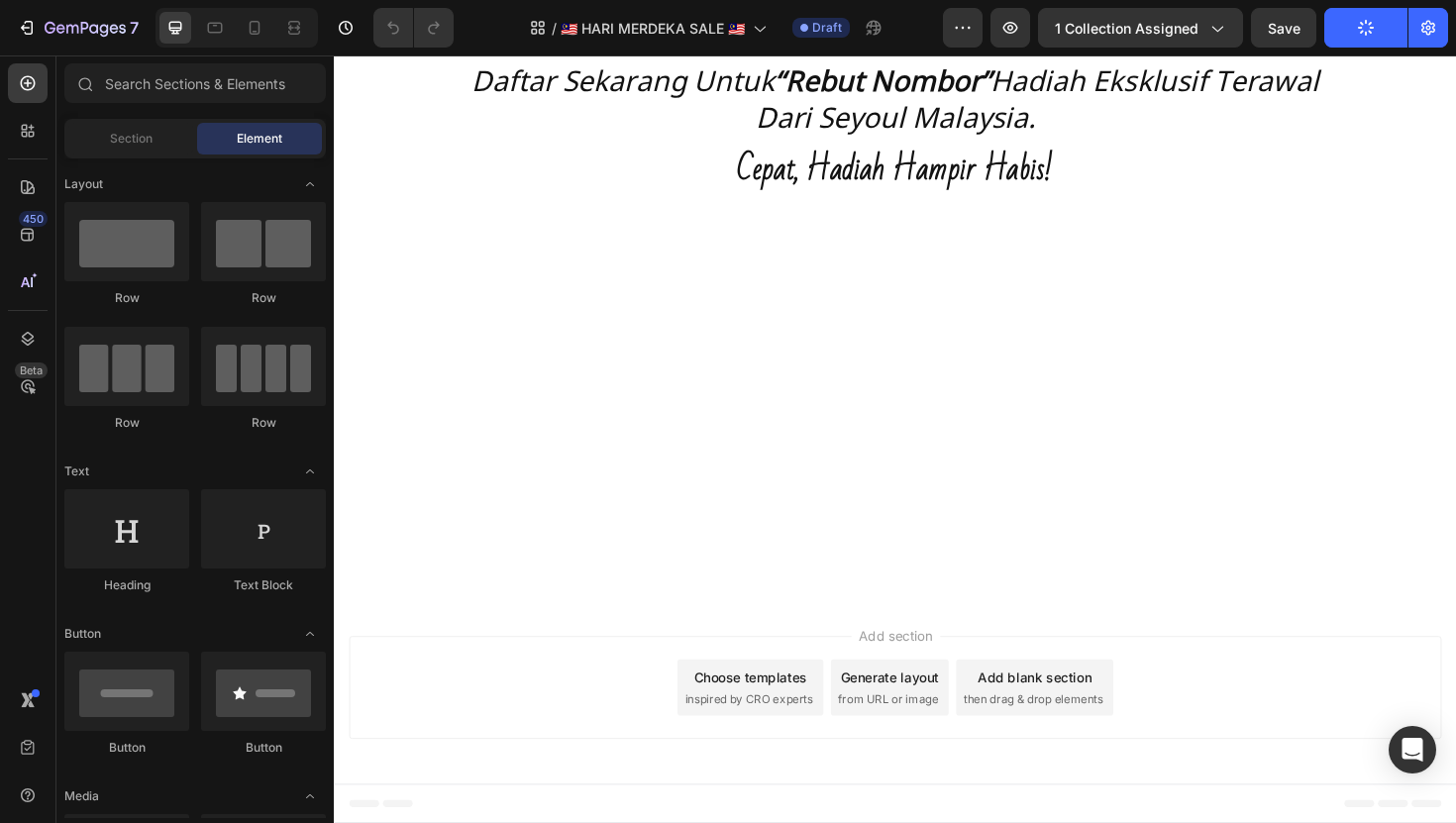 scroll, scrollTop: 4576, scrollLeft: 0, axis: vertical 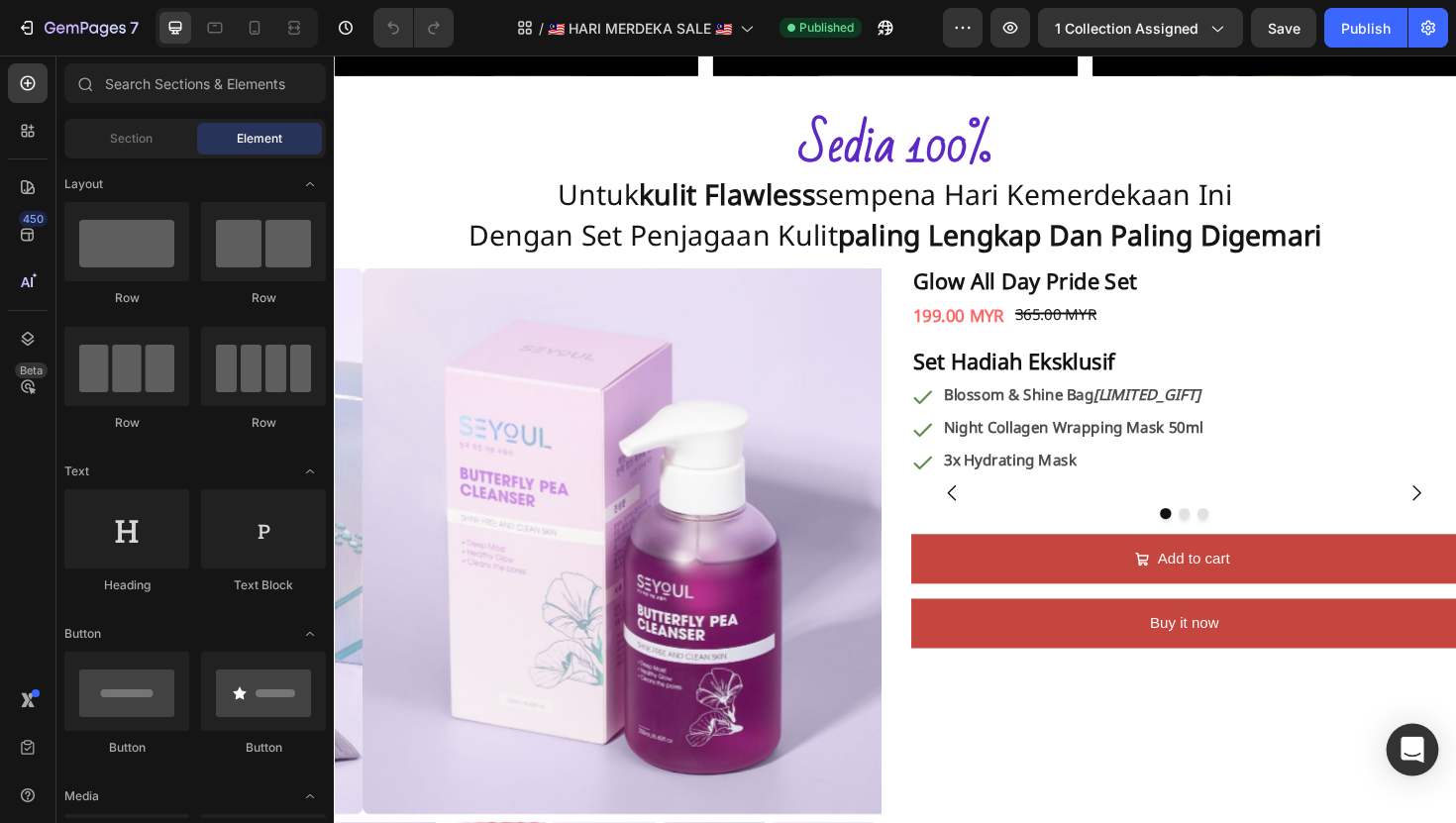 click 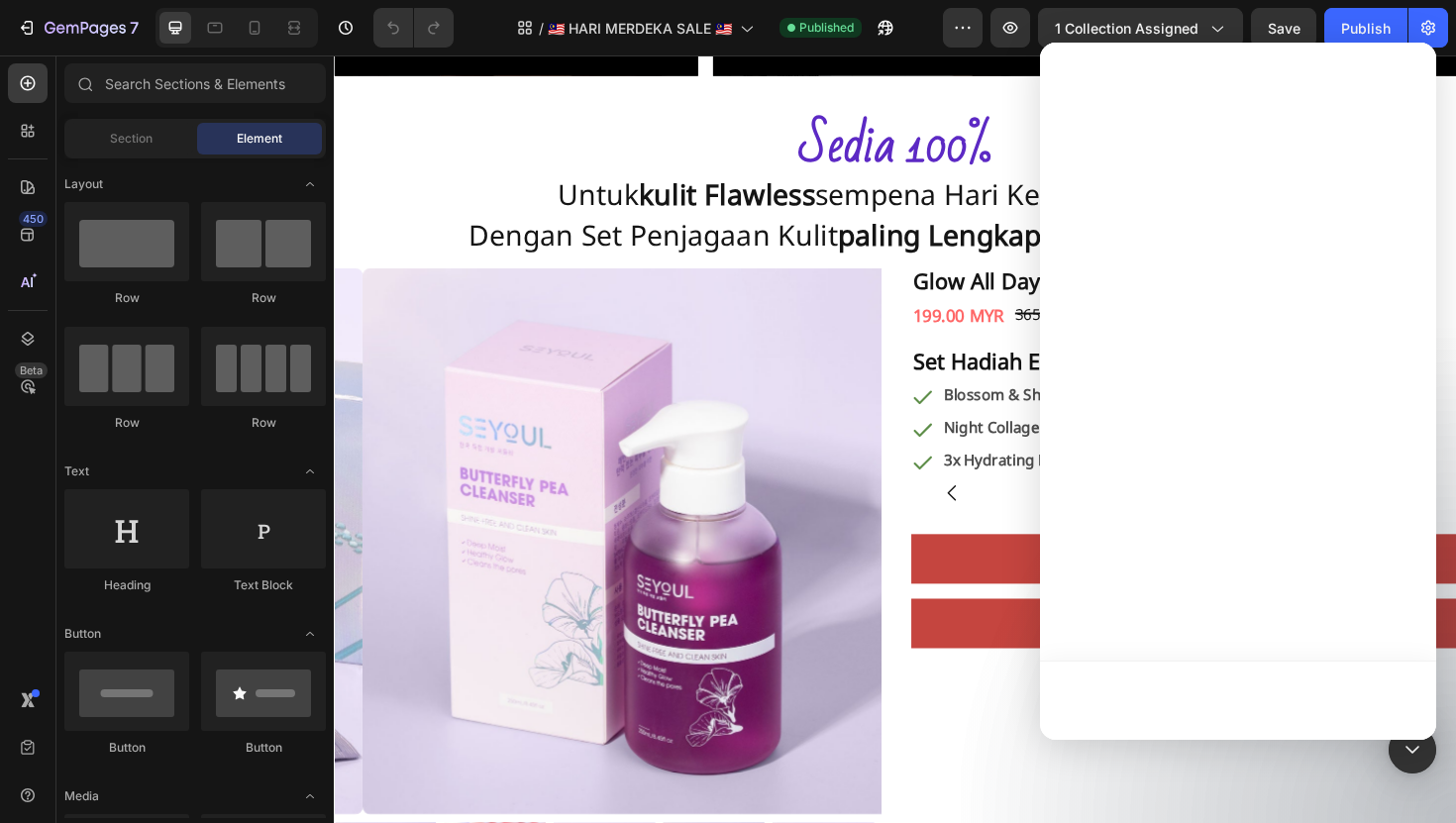 scroll, scrollTop: 0, scrollLeft: 0, axis: both 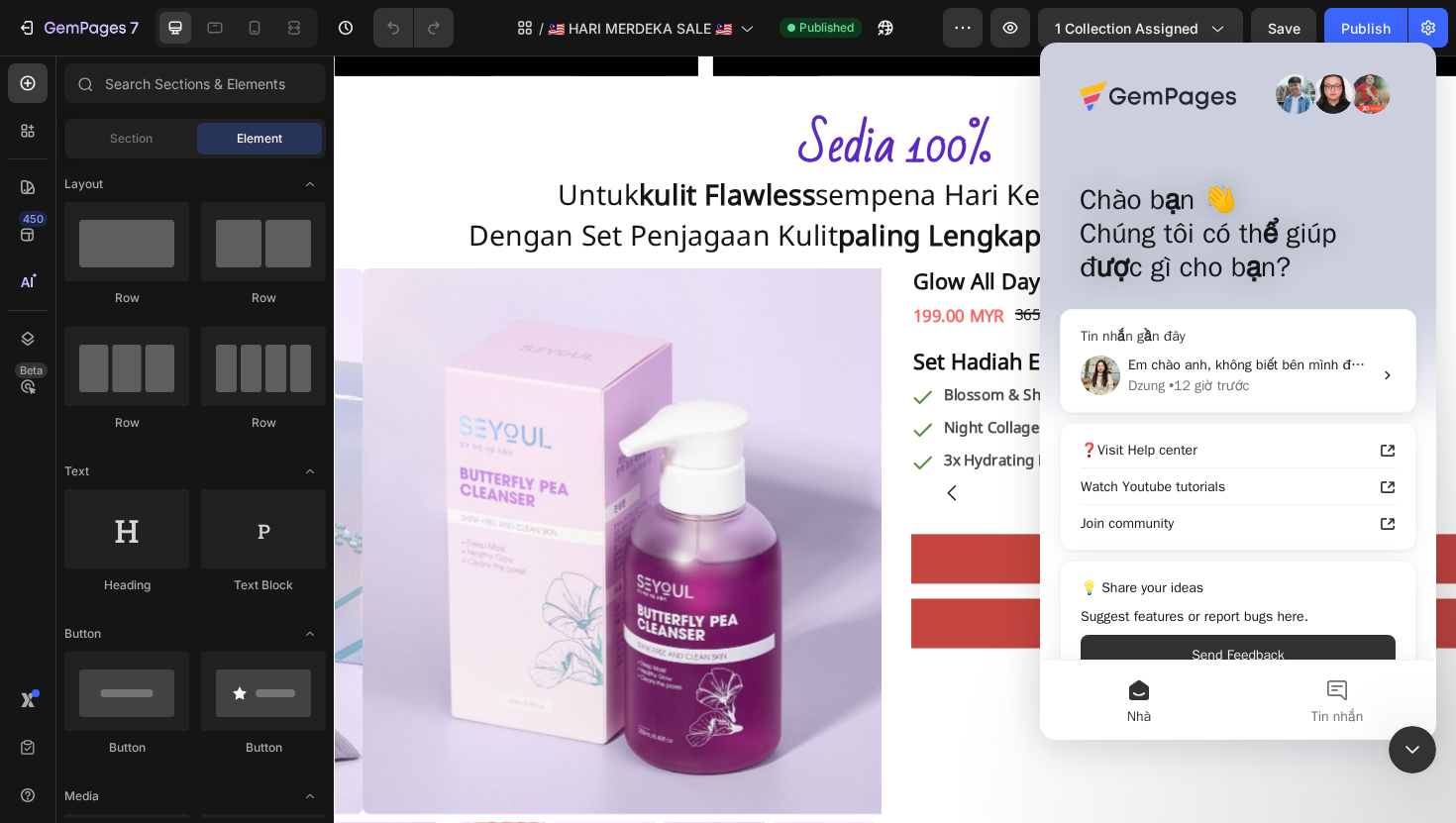 click on "Em chào anh, không biết bên mình đã nhận được tin nhắn của em chưa ạ?   Hiện tại bên em chưa nhận được phản hồi gì từ bên mình. Nếu có bất cứ cập nhật gì về vấn đề hiện tại, anh vui lòng để lại tin nhắn cho bên em ạ. Em cám ơn. 🤗   Nếu không có thêm phản hồi, bên em xin phép đóng chat box này trong vòng một ngày tới ạ!" at bounding box center (2135, 364) 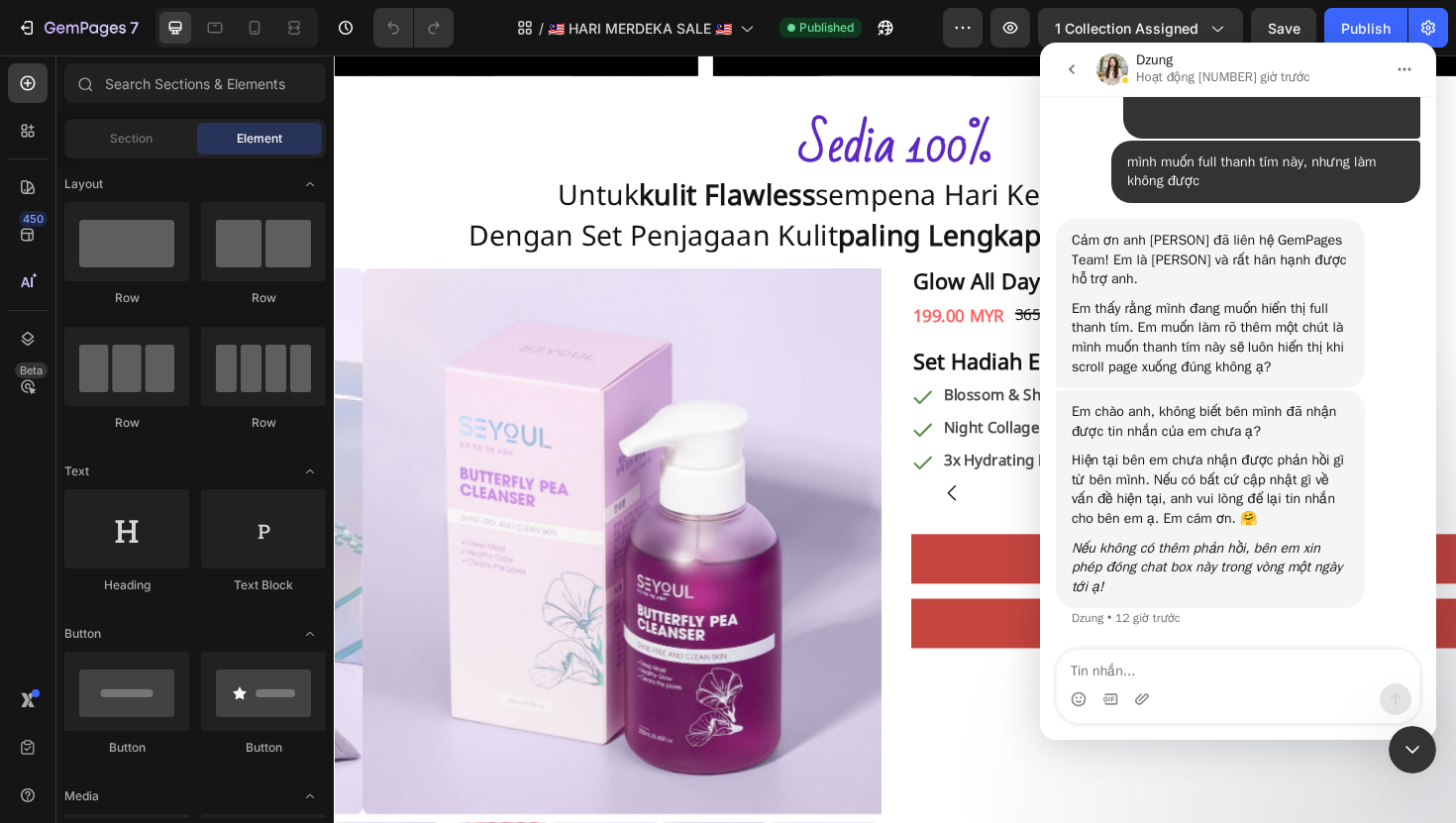 scroll, scrollTop: 488, scrollLeft: 0, axis: vertical 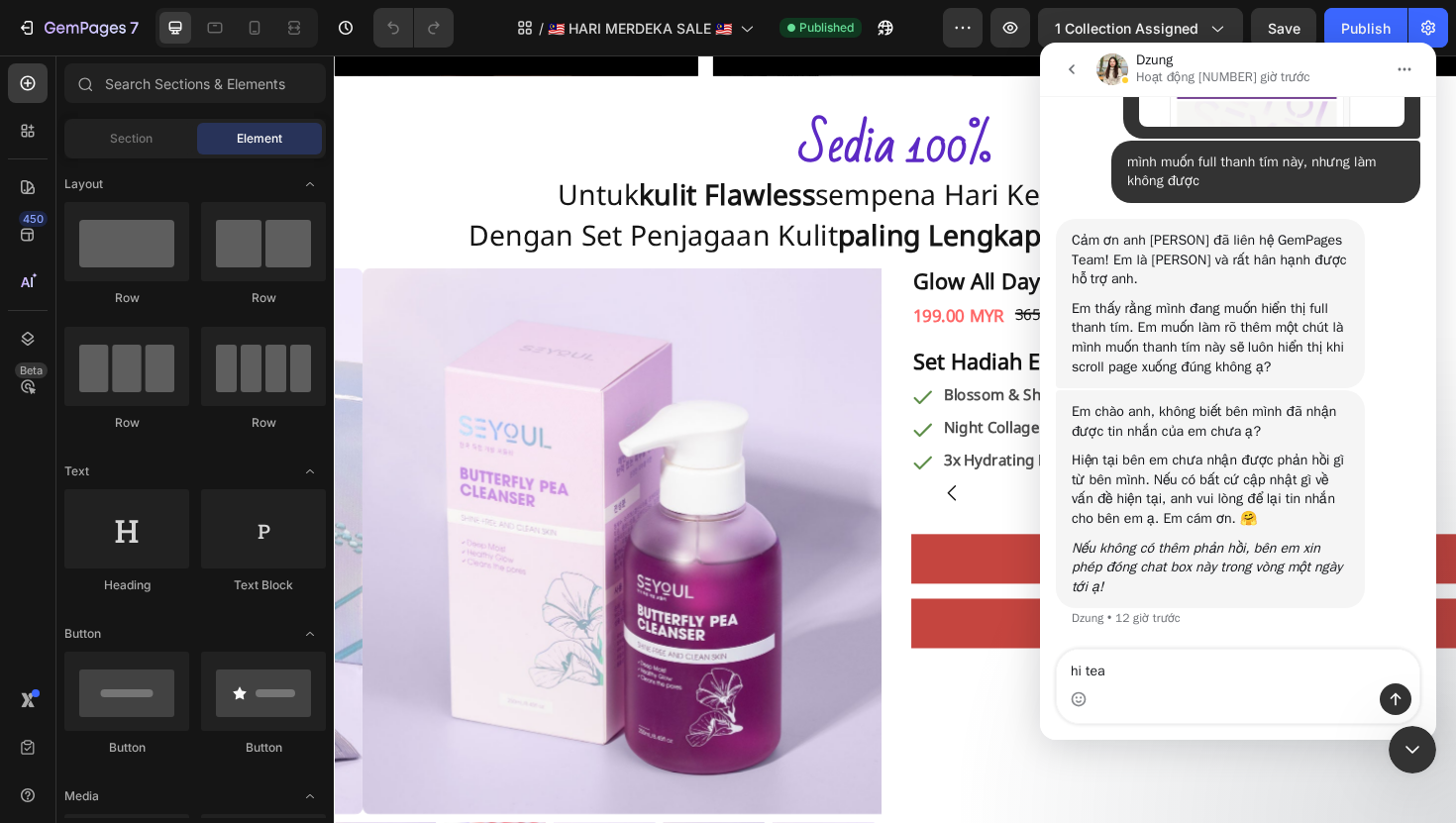 type on "hi team" 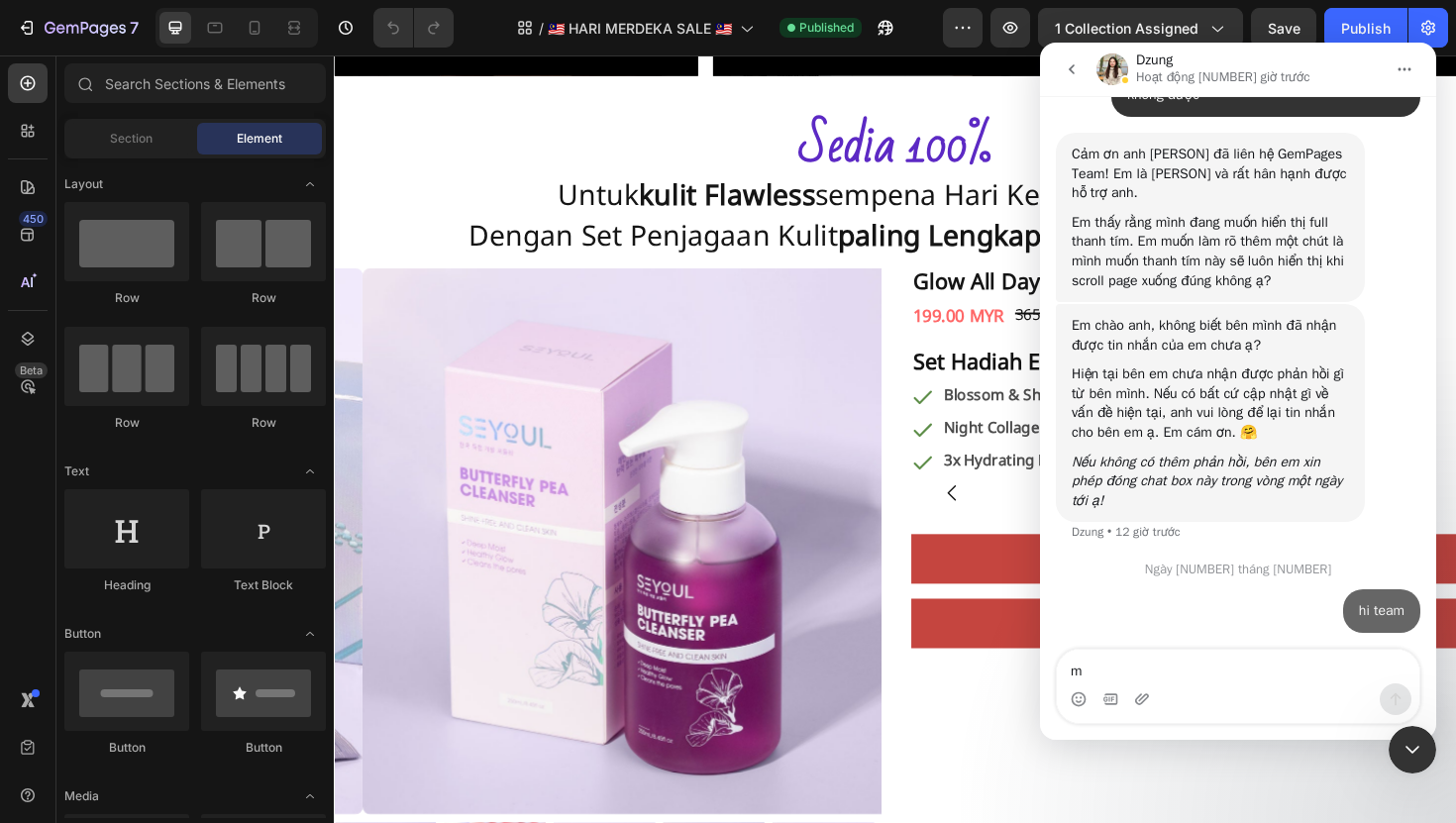 scroll, scrollTop: 601, scrollLeft: 0, axis: vertical 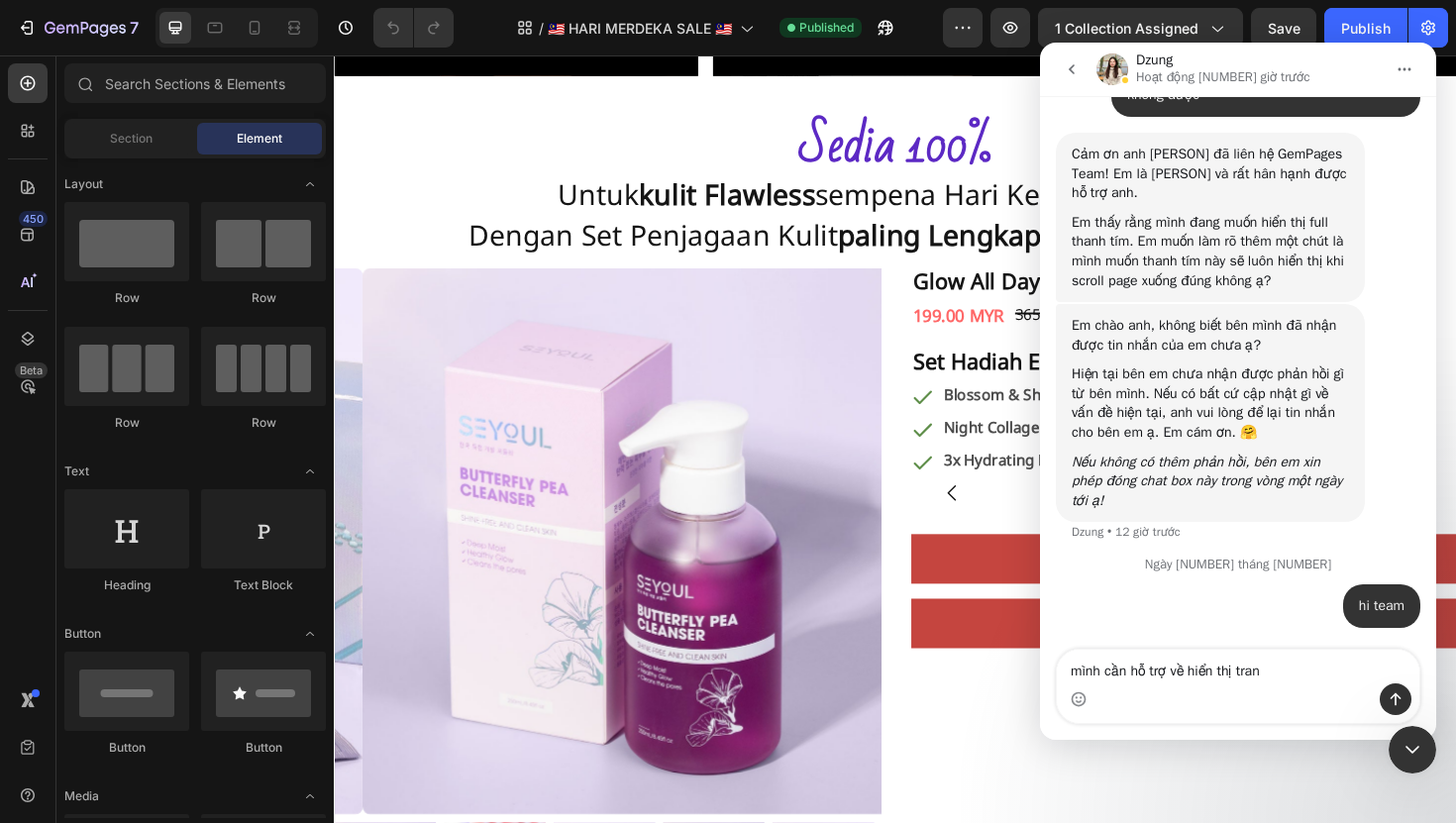 type on "mình cần hỗ trợ về hiển thị trang" 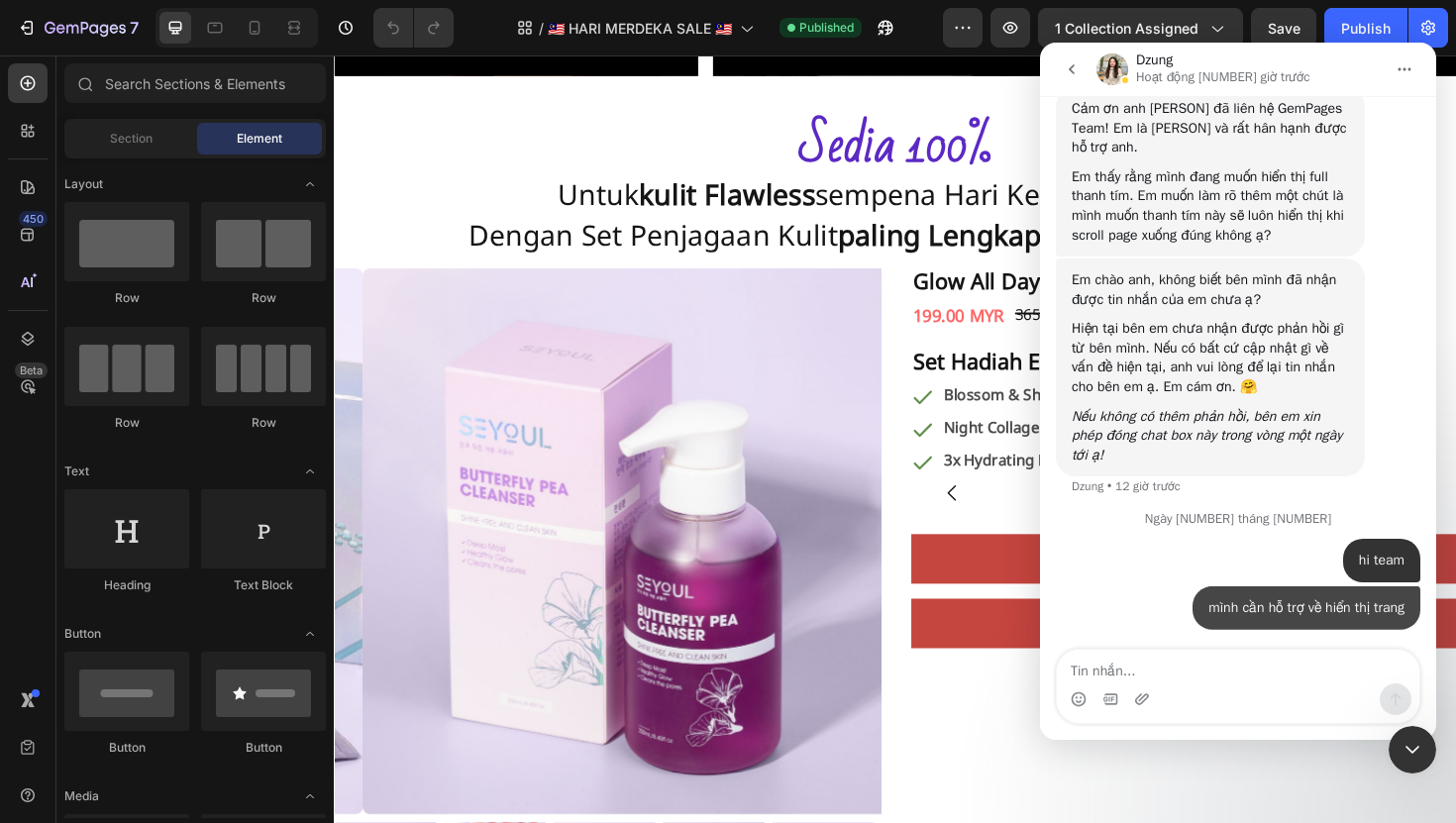 scroll, scrollTop: 646, scrollLeft: 0, axis: vertical 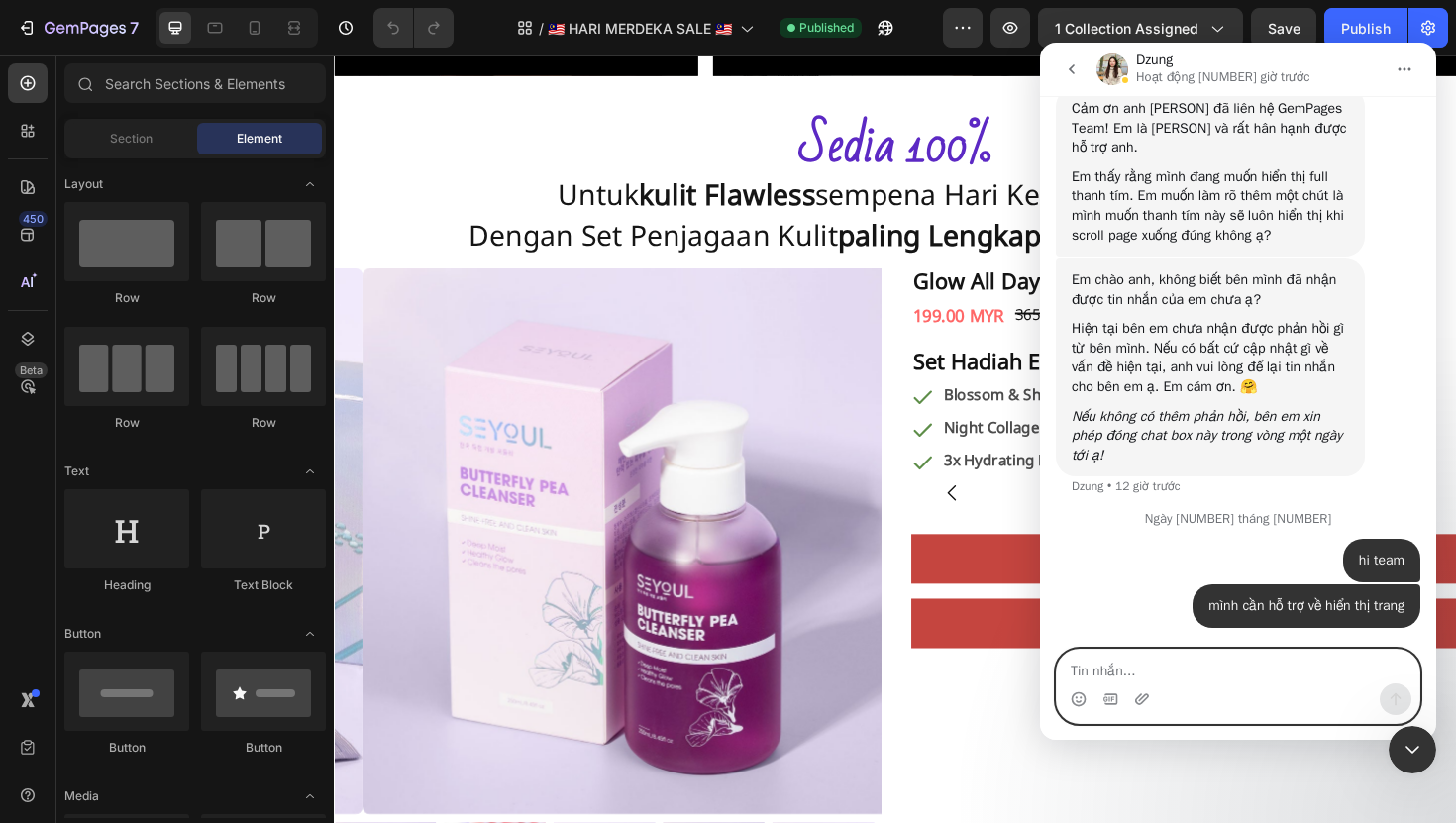 click at bounding box center (1238, 667) 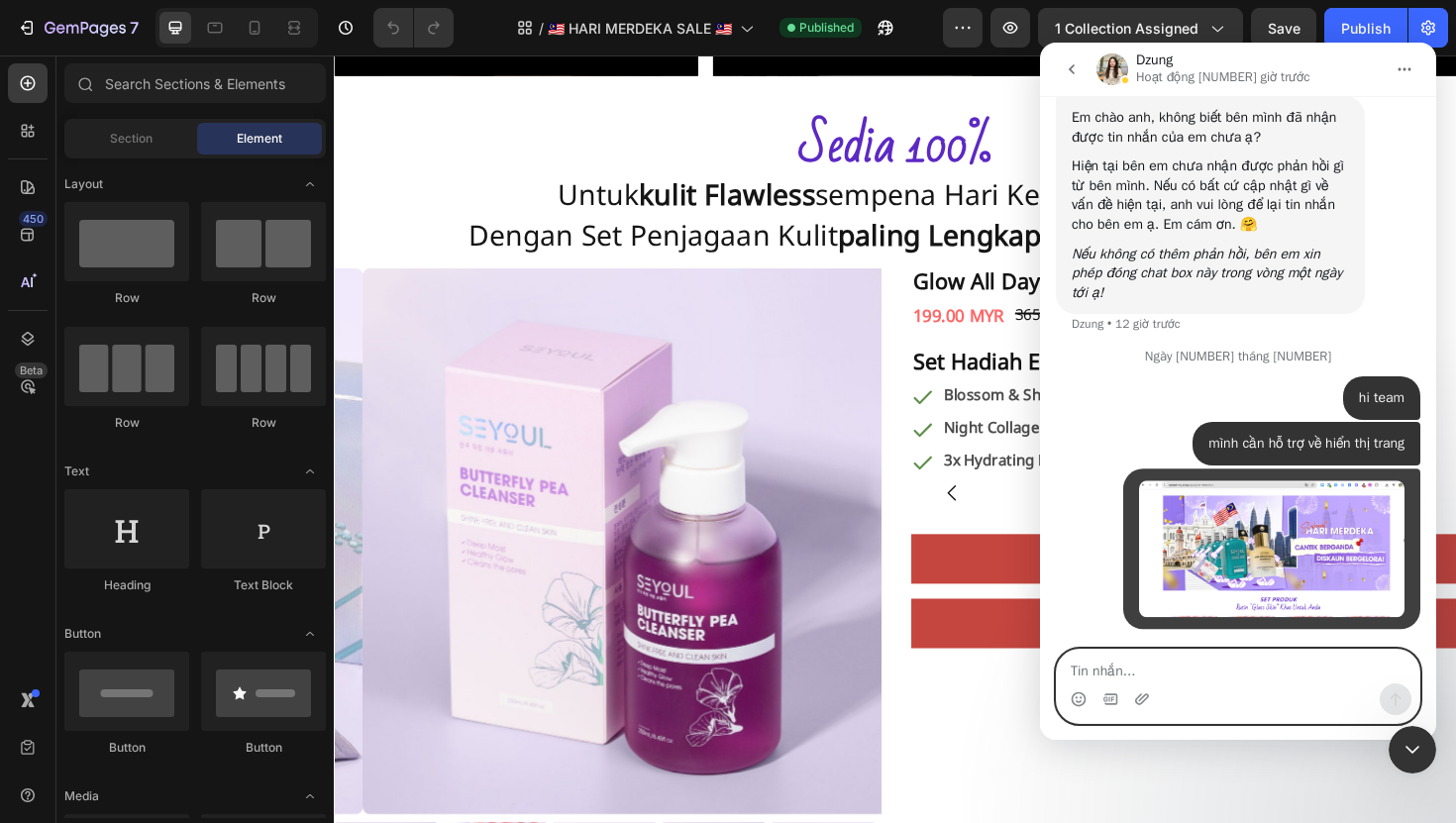 scroll, scrollTop: 808, scrollLeft: 0, axis: vertical 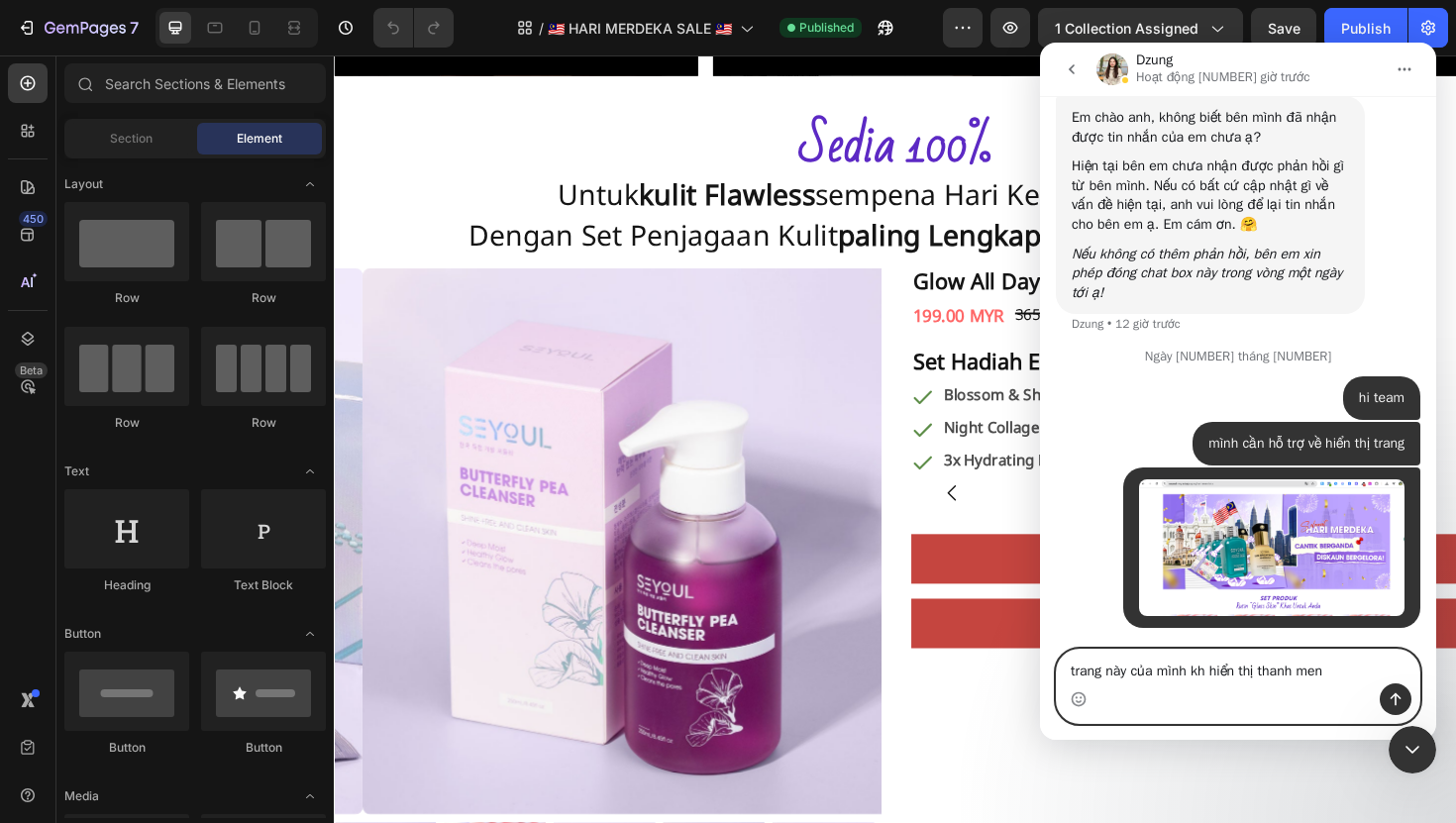 type on "trang này của mình kh hiển thị thanh menu" 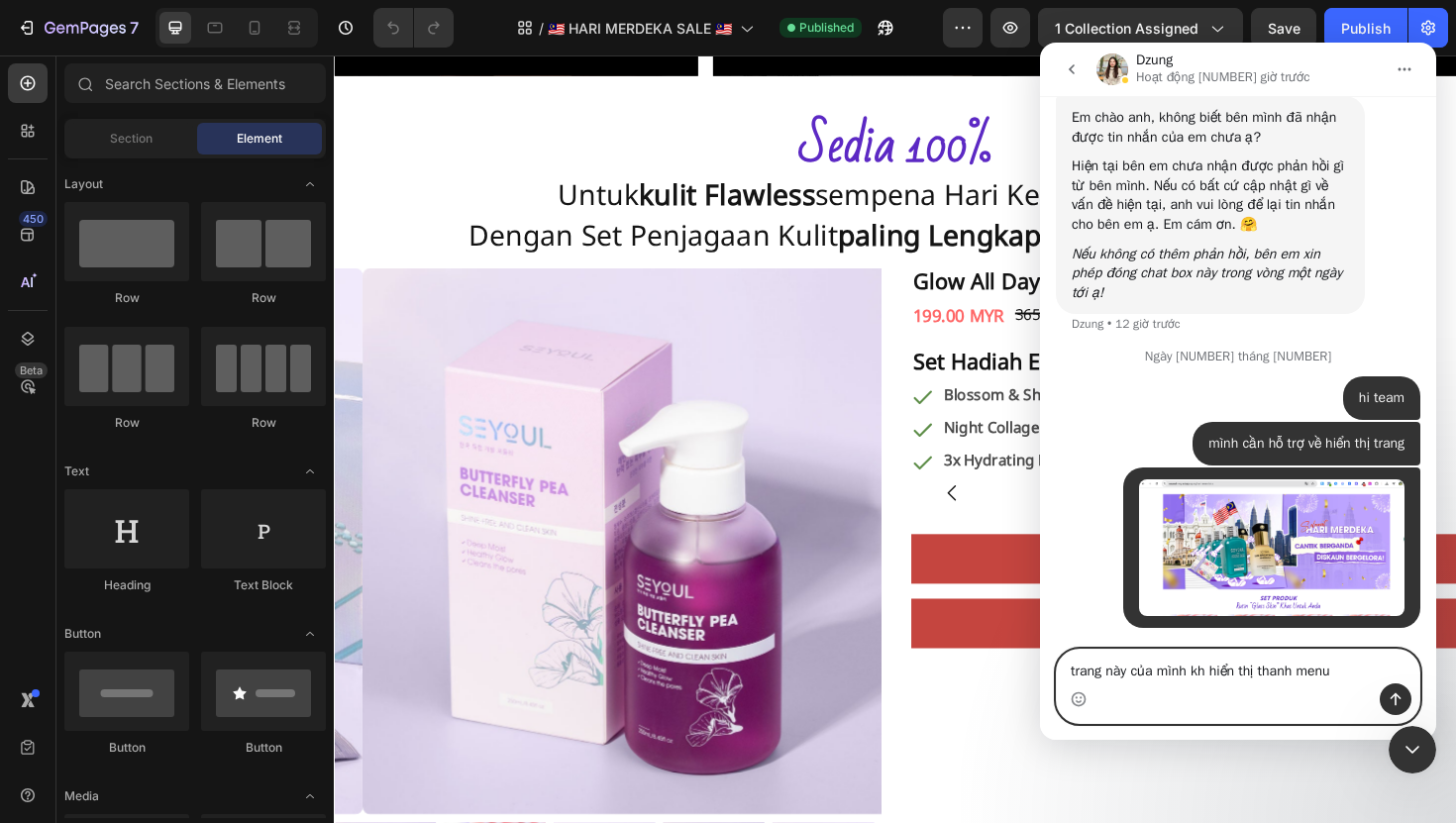 type 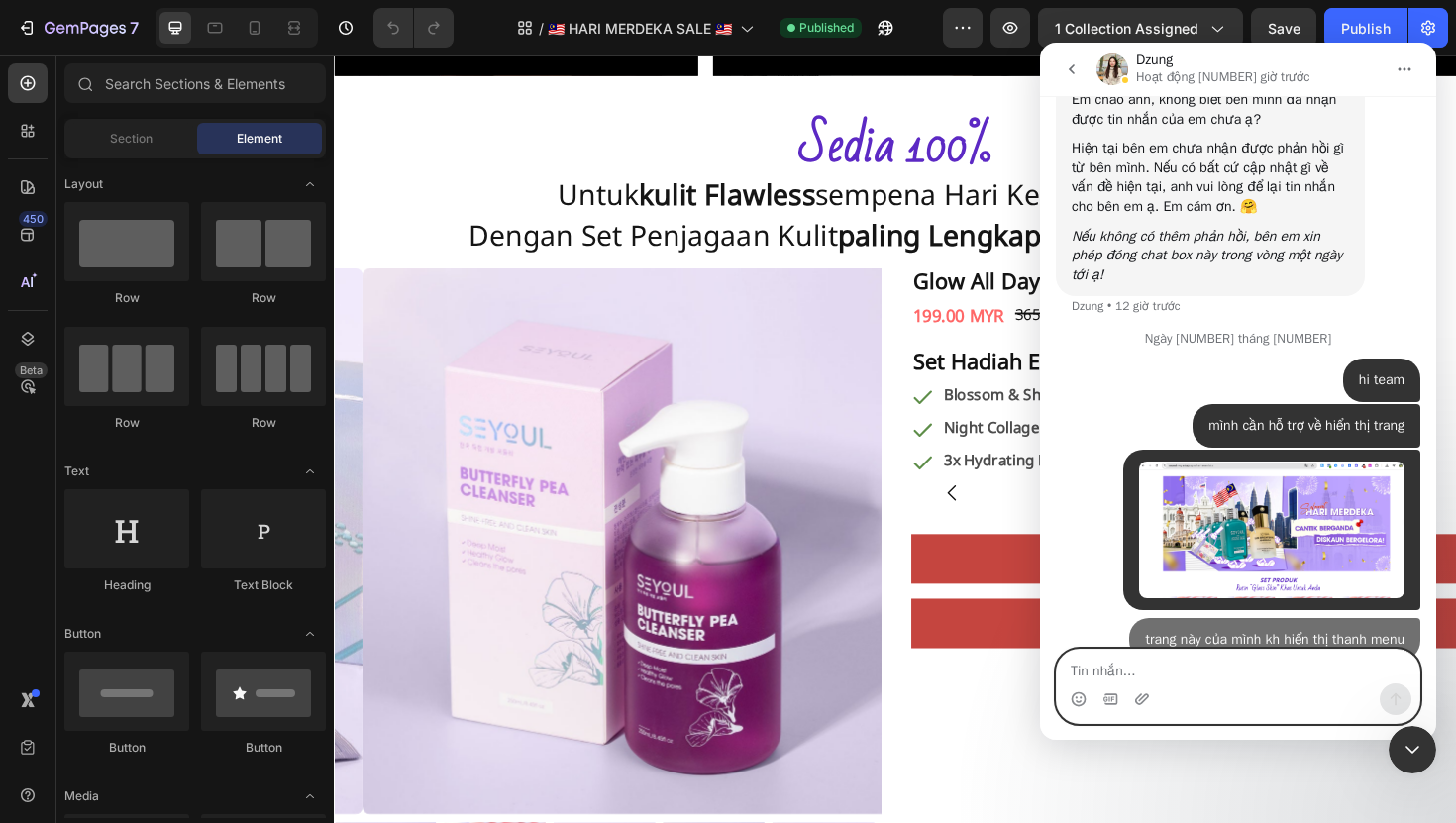 scroll, scrollTop: 854, scrollLeft: 0, axis: vertical 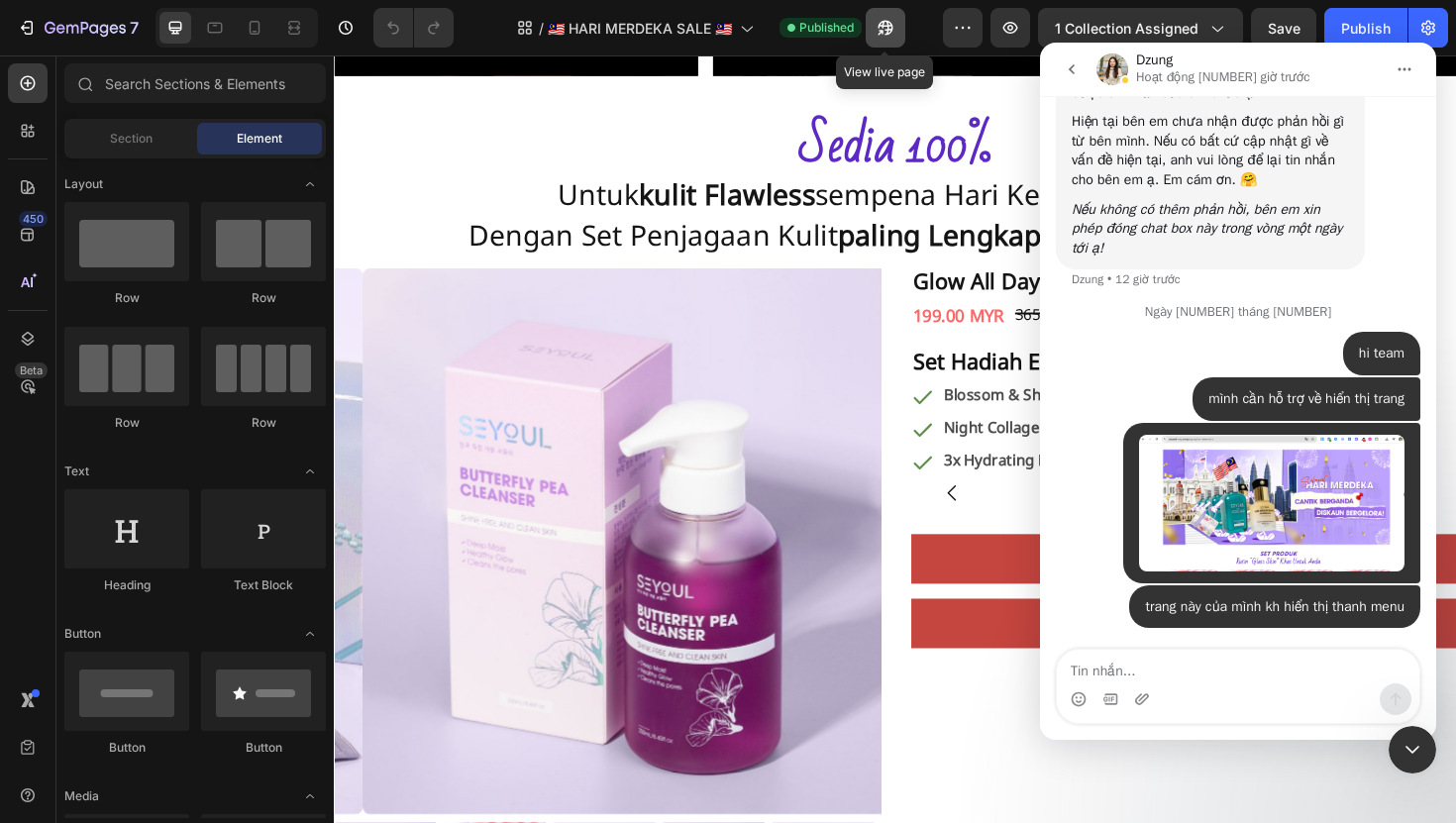 click 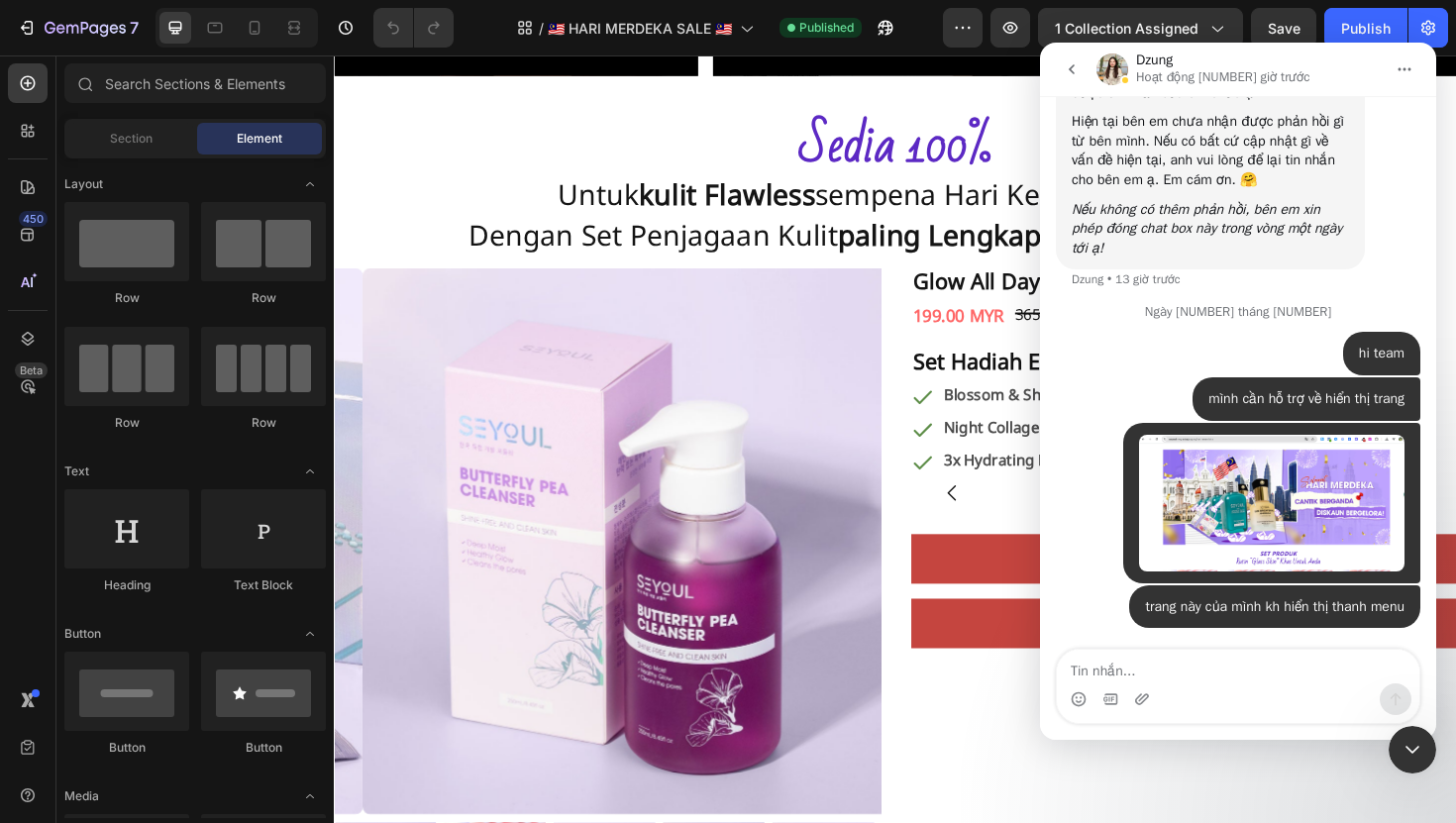 click at bounding box center (1412, 750) 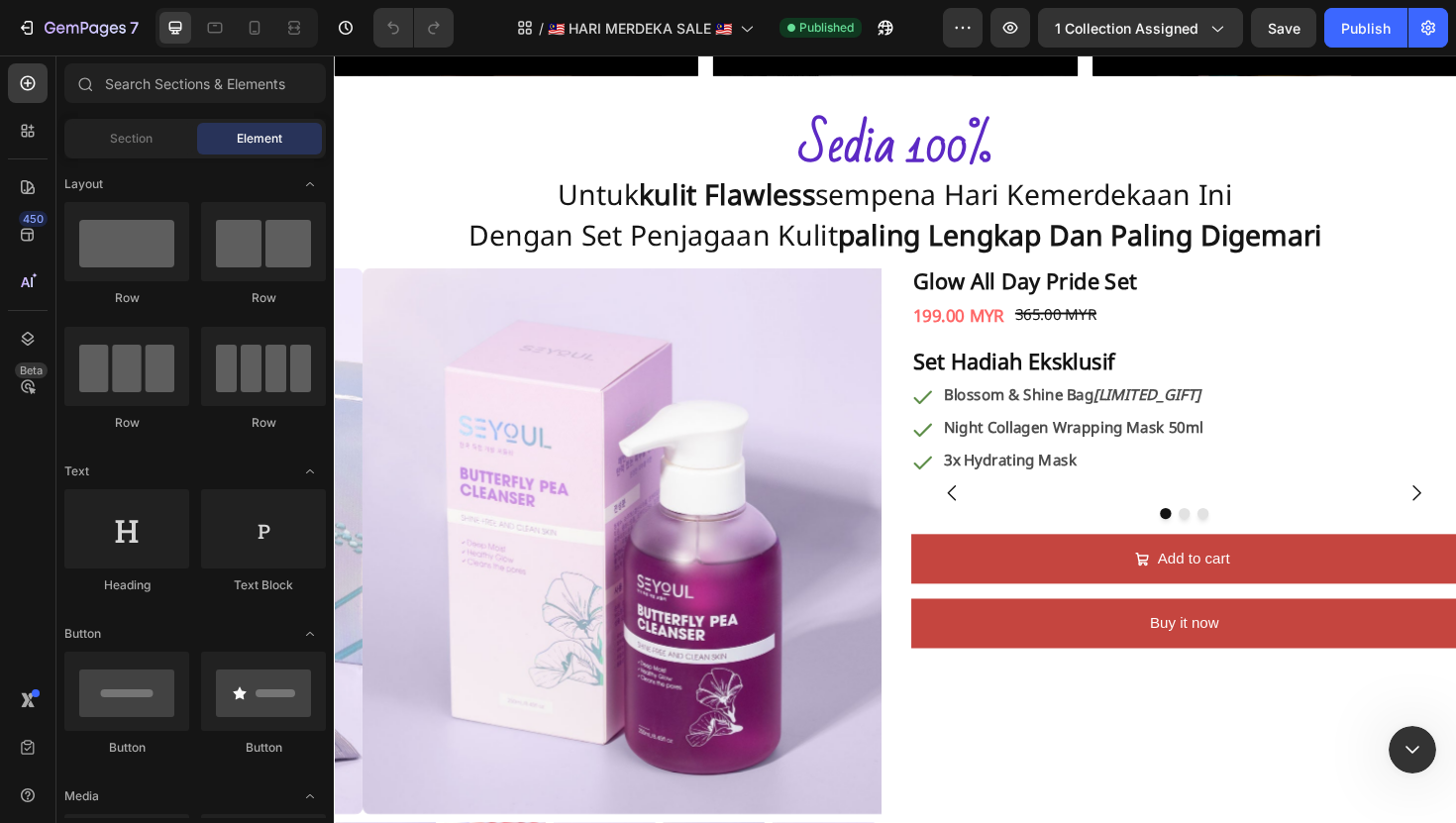 scroll, scrollTop: 0, scrollLeft: 0, axis: both 